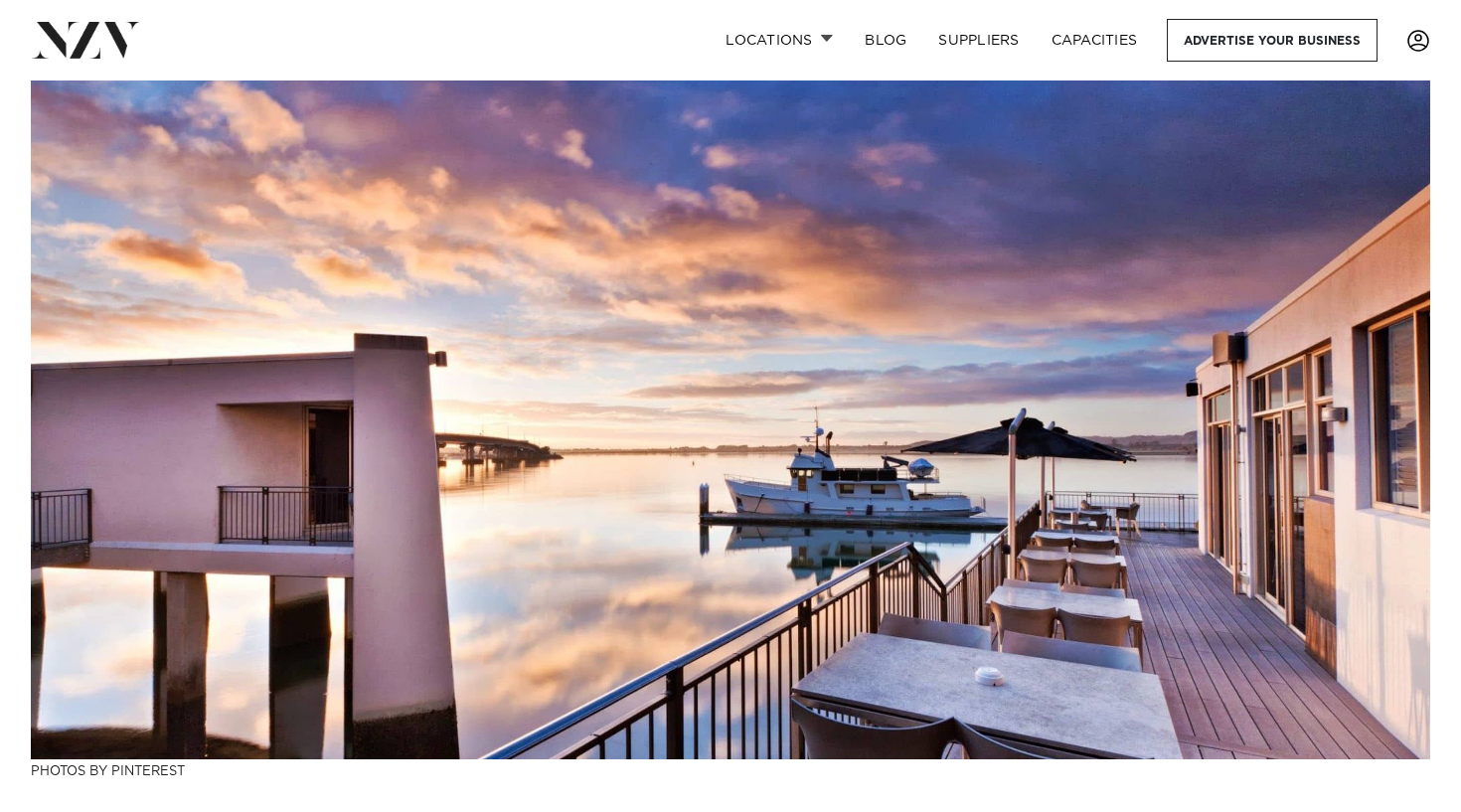 scroll, scrollTop: 0, scrollLeft: 0, axis: both 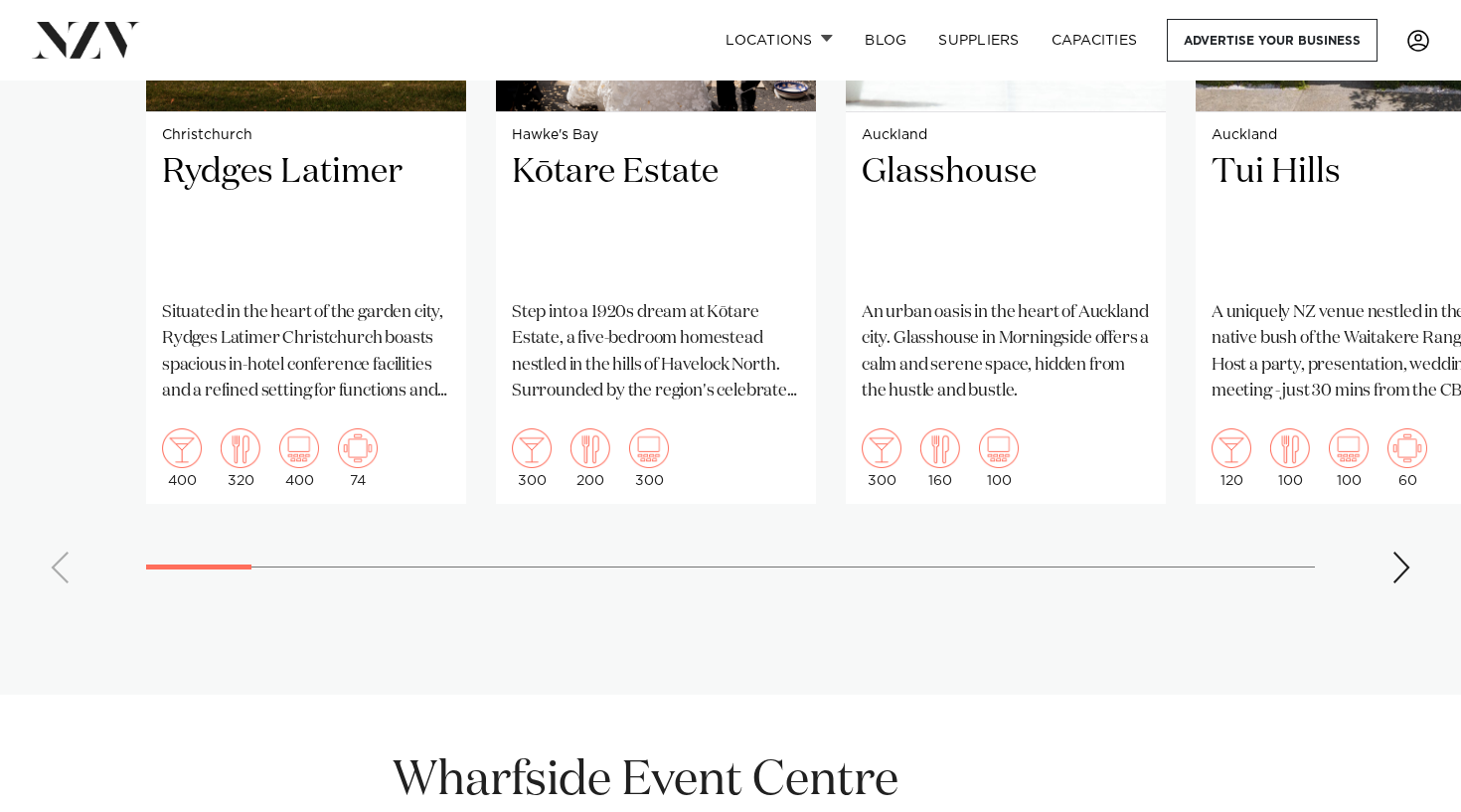 click on "Christchurch
Rydges Latimer
Situated in the heart of the garden city, Rydges Latimer Christchurch boasts spacious in-hotel conference facilities and a refined setting for functions and celebratory events.
400
320
400
74
Hawke's Bay
Kōtare Estate" at bounding box center [730, 140] 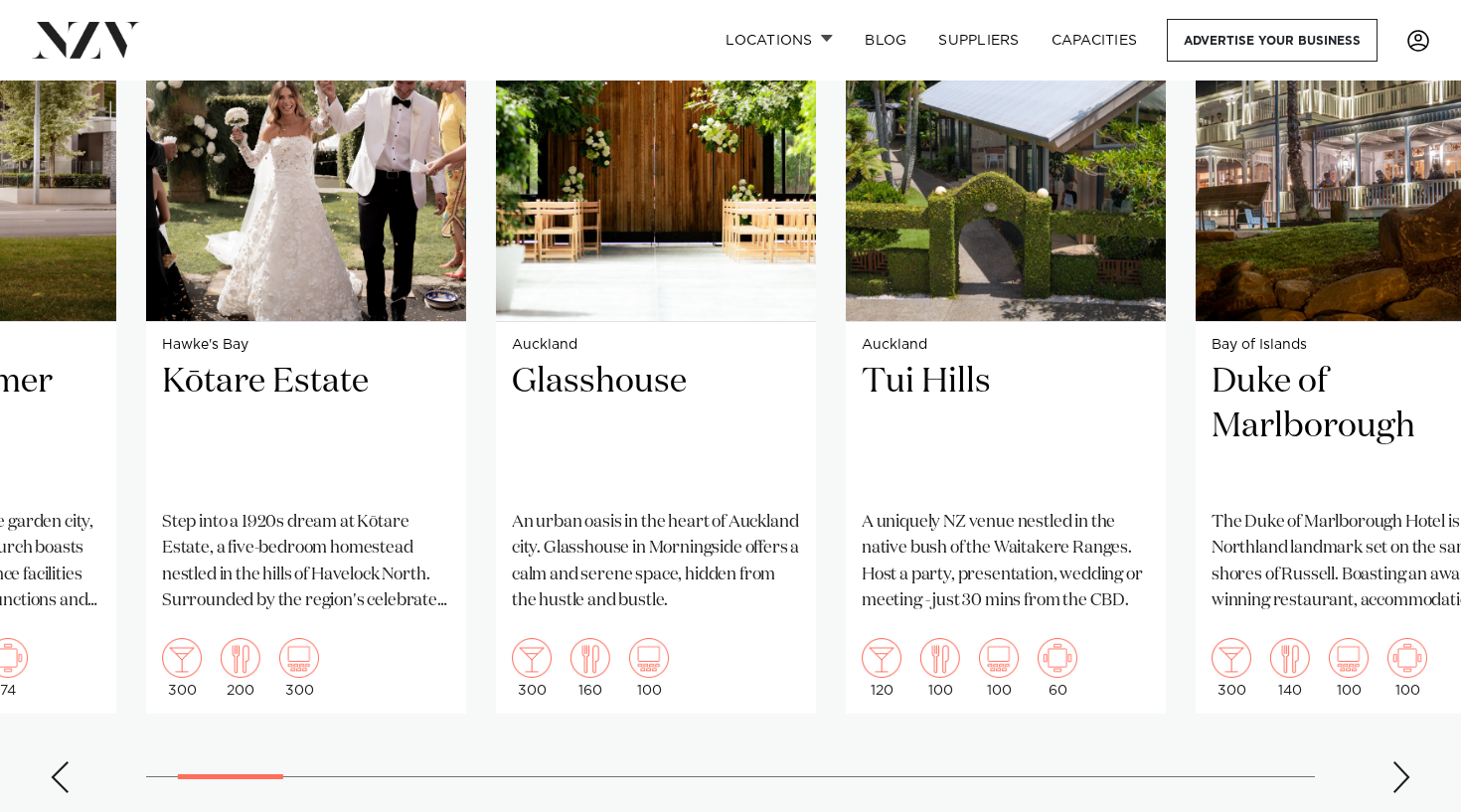 scroll, scrollTop: 1644, scrollLeft: 0, axis: vertical 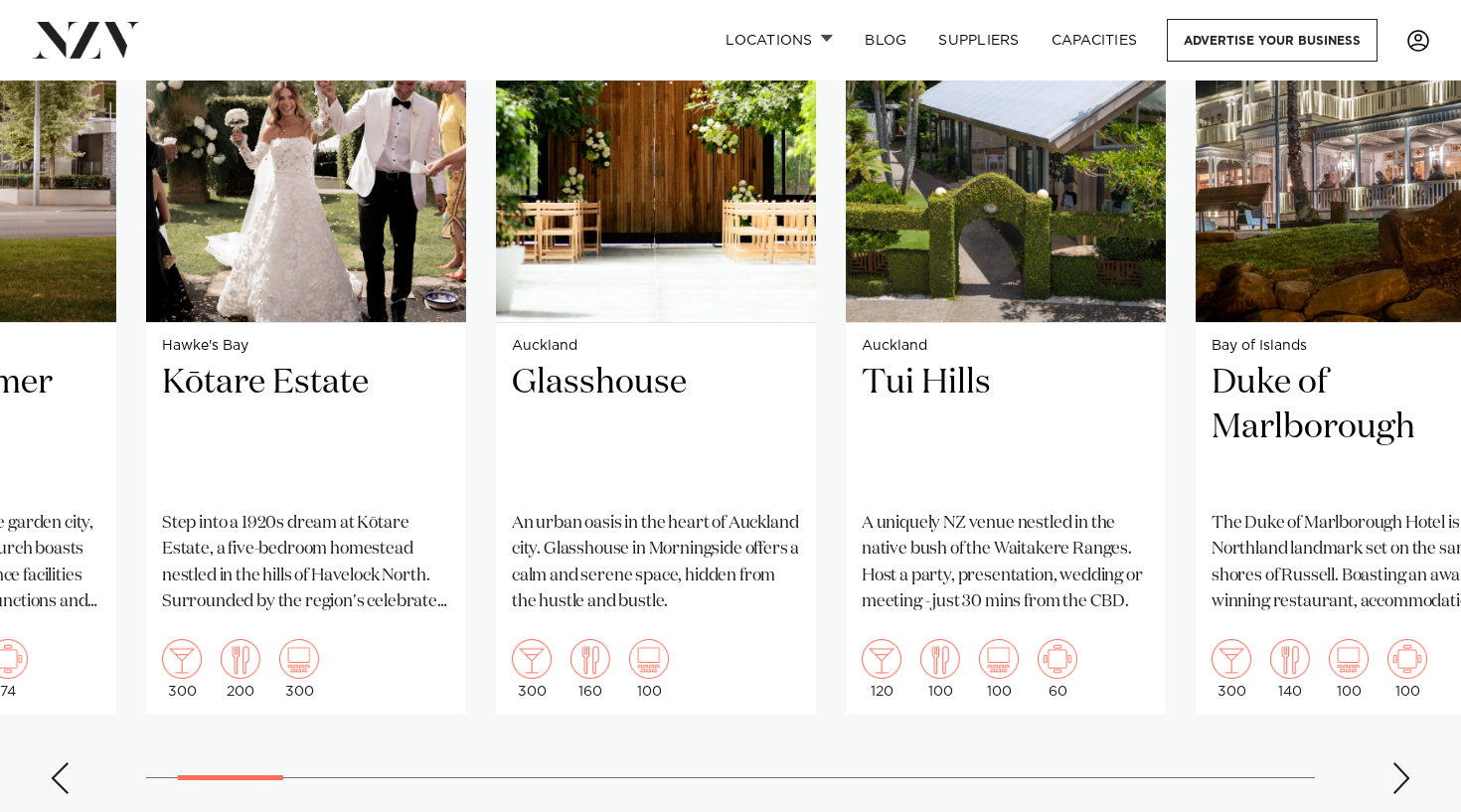 click at bounding box center (1401, 778) 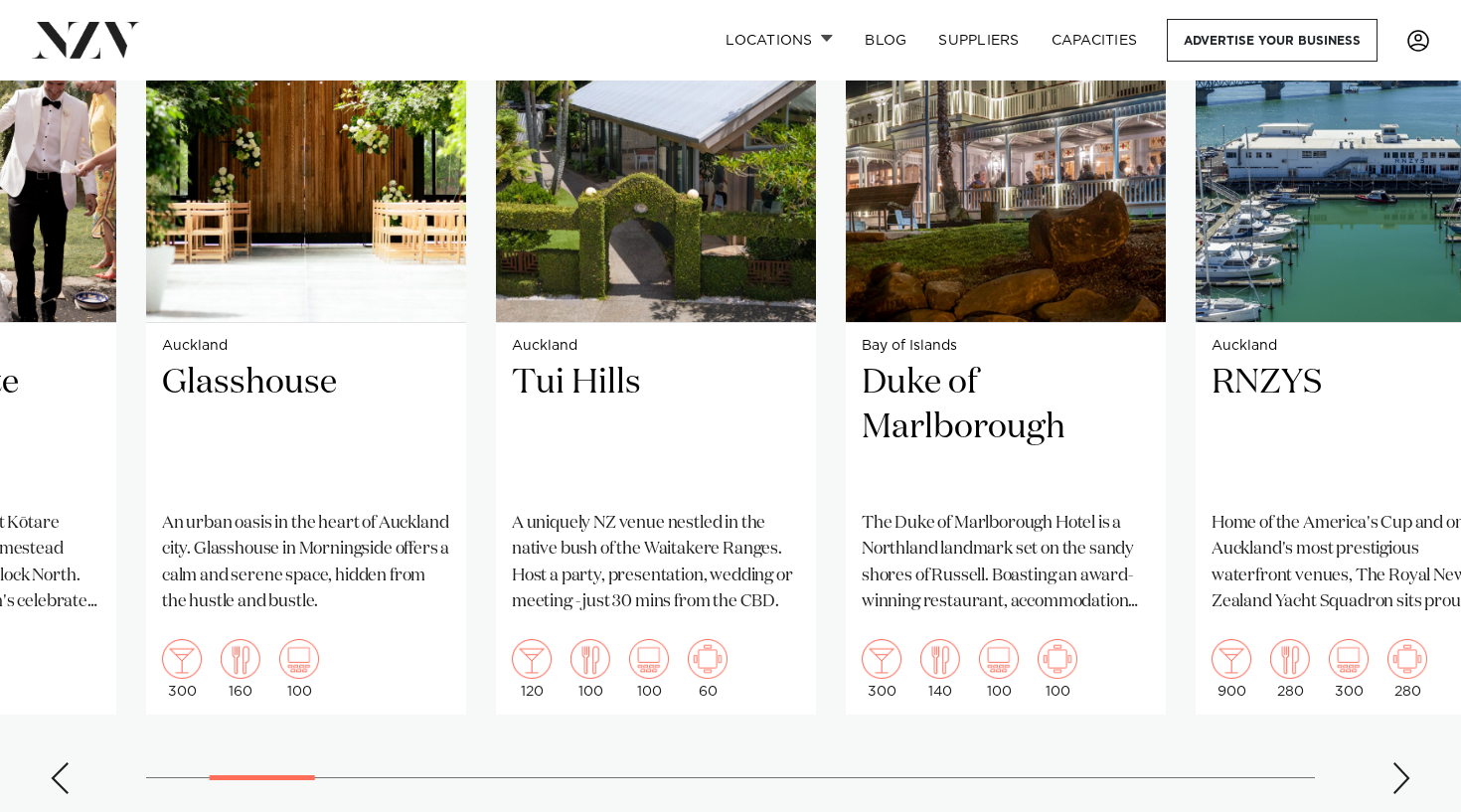 click at bounding box center (1401, 778) 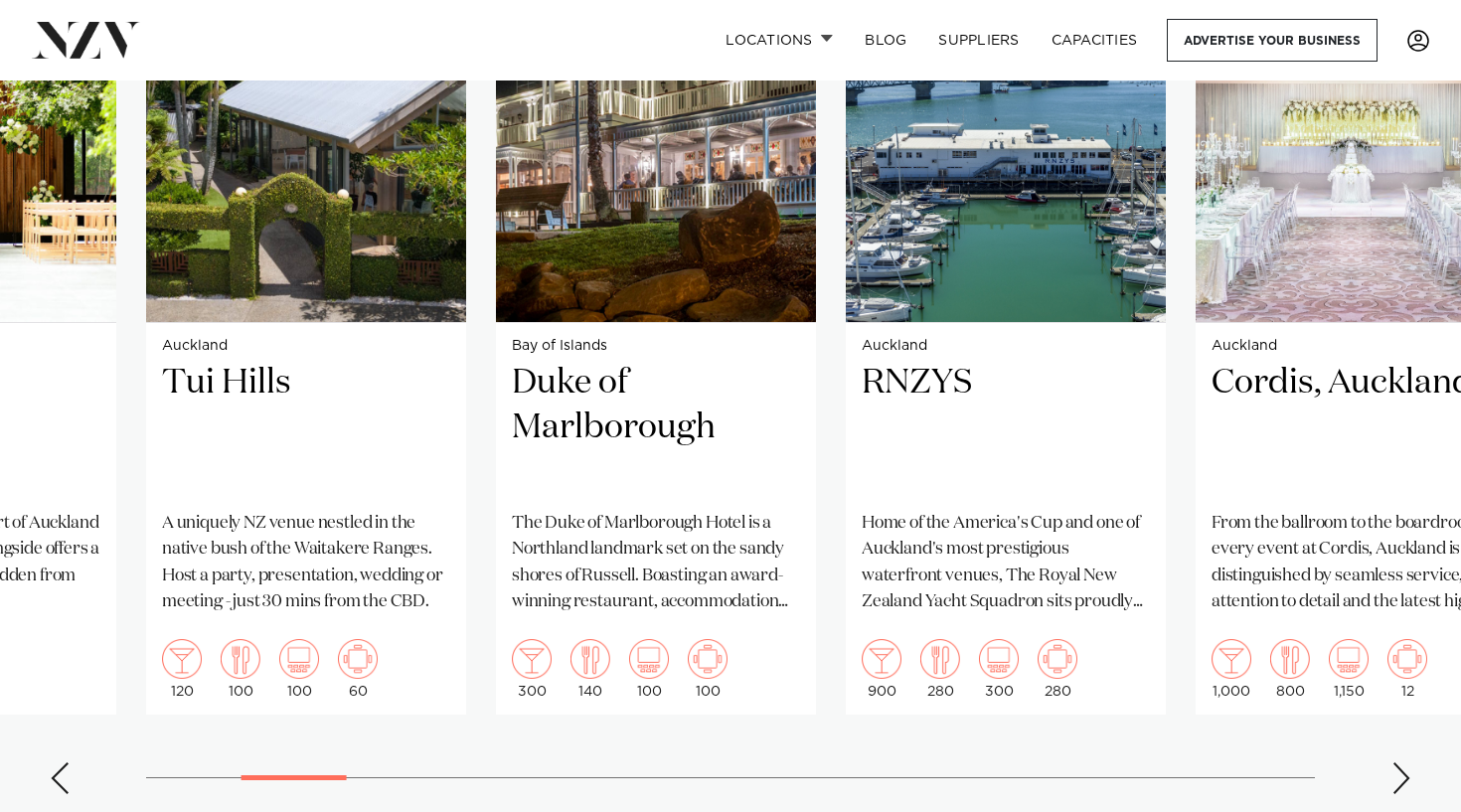 click at bounding box center [1401, 778] 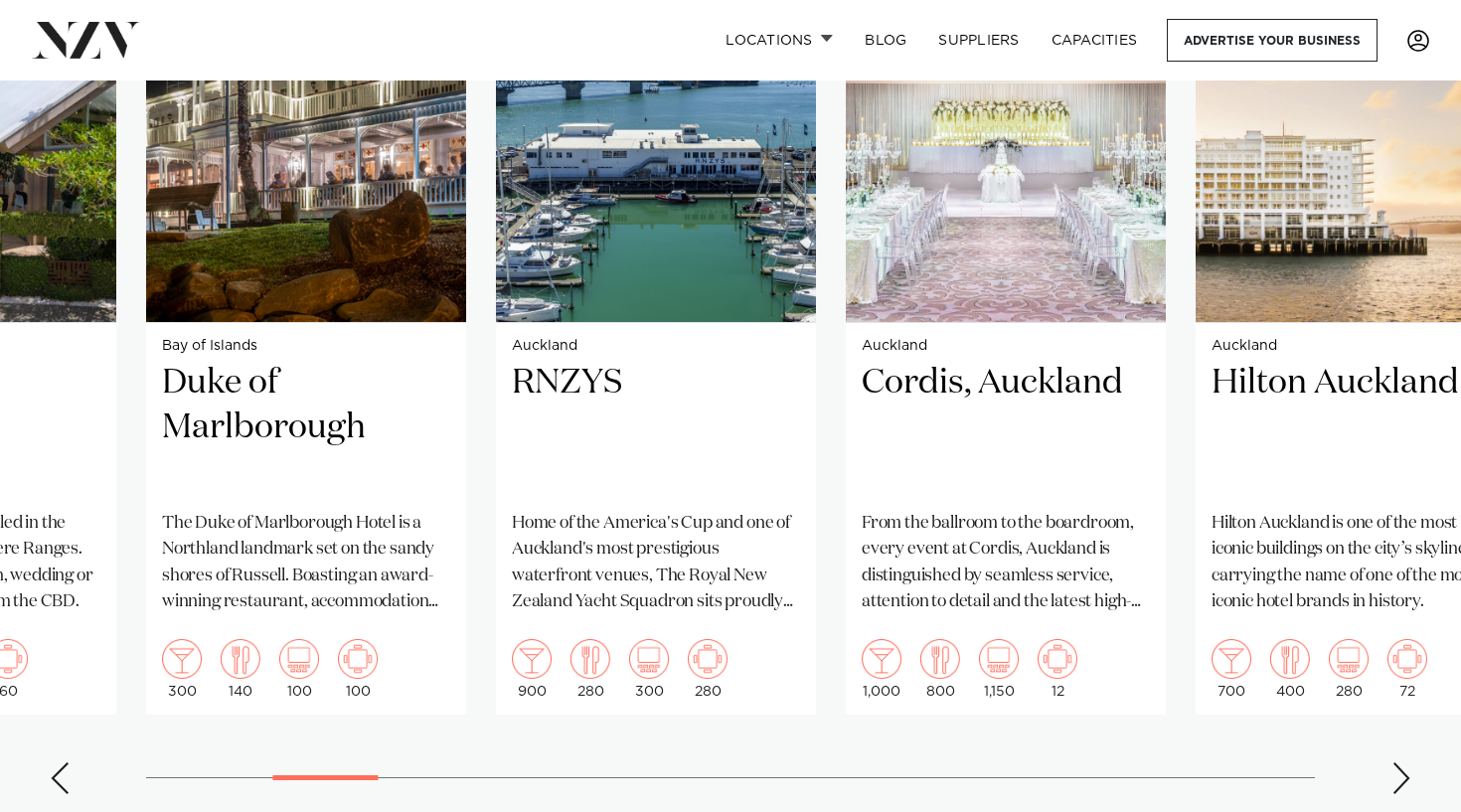 click at bounding box center [1401, 778] 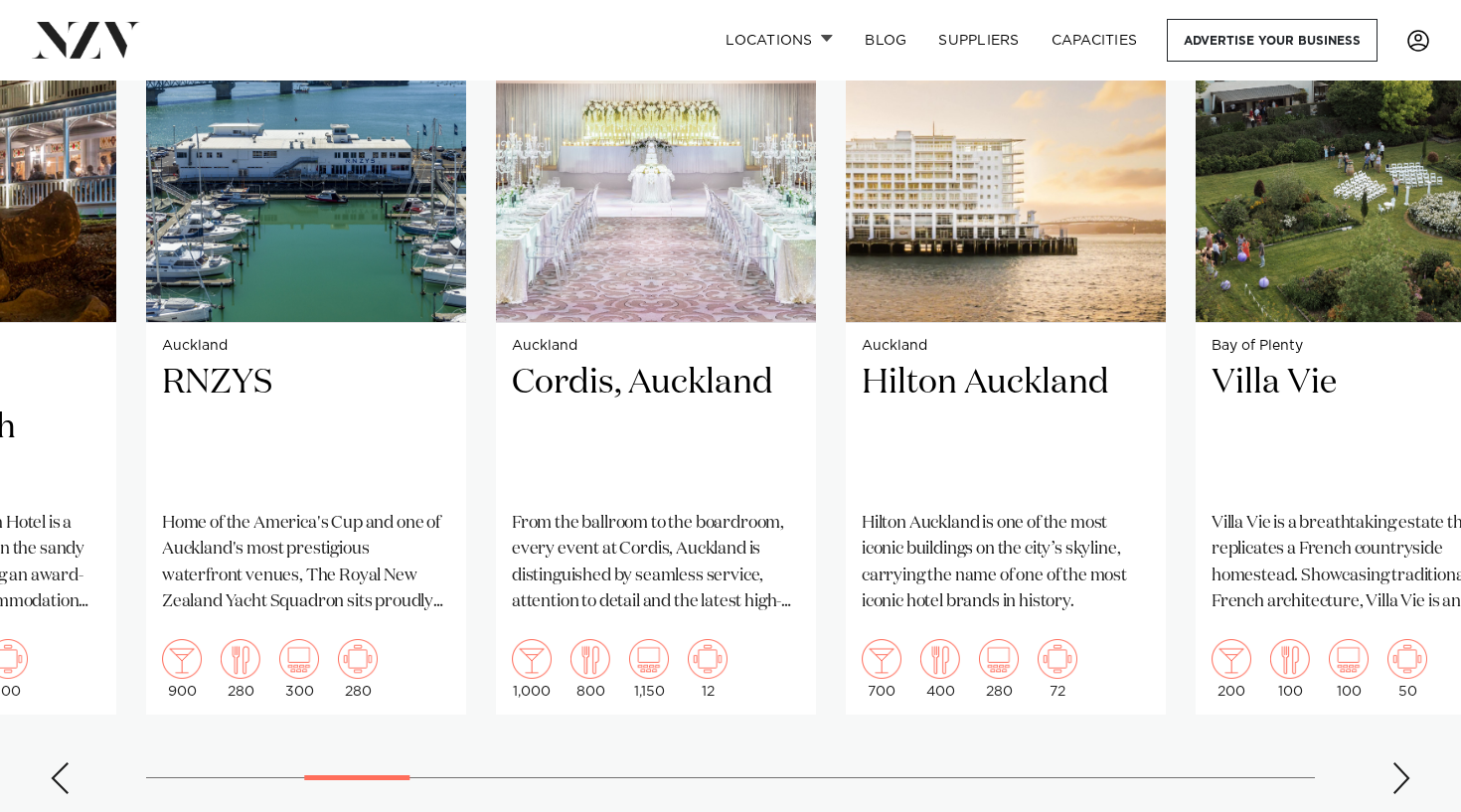 click at bounding box center [1401, 778] 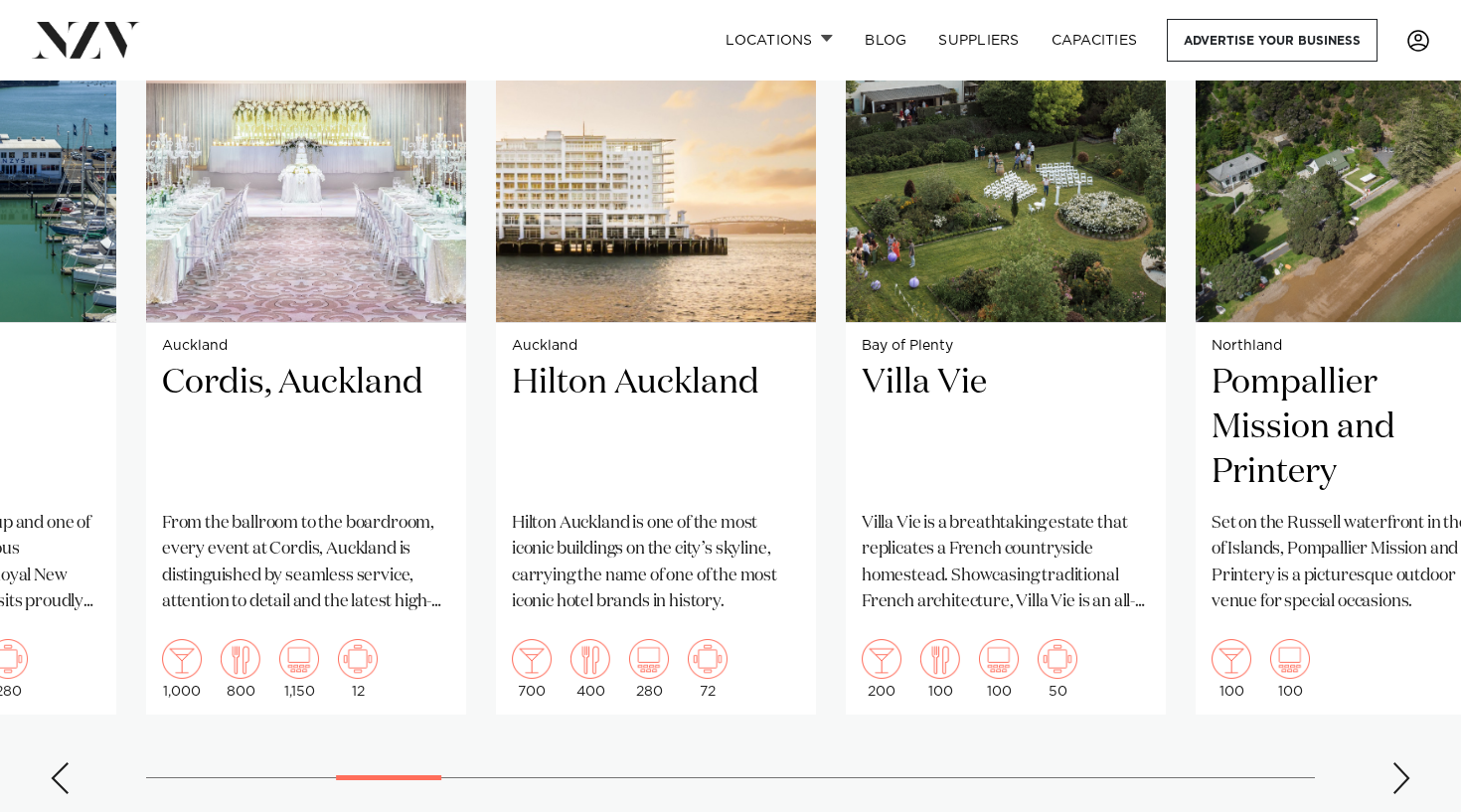 click at bounding box center [1401, 778] 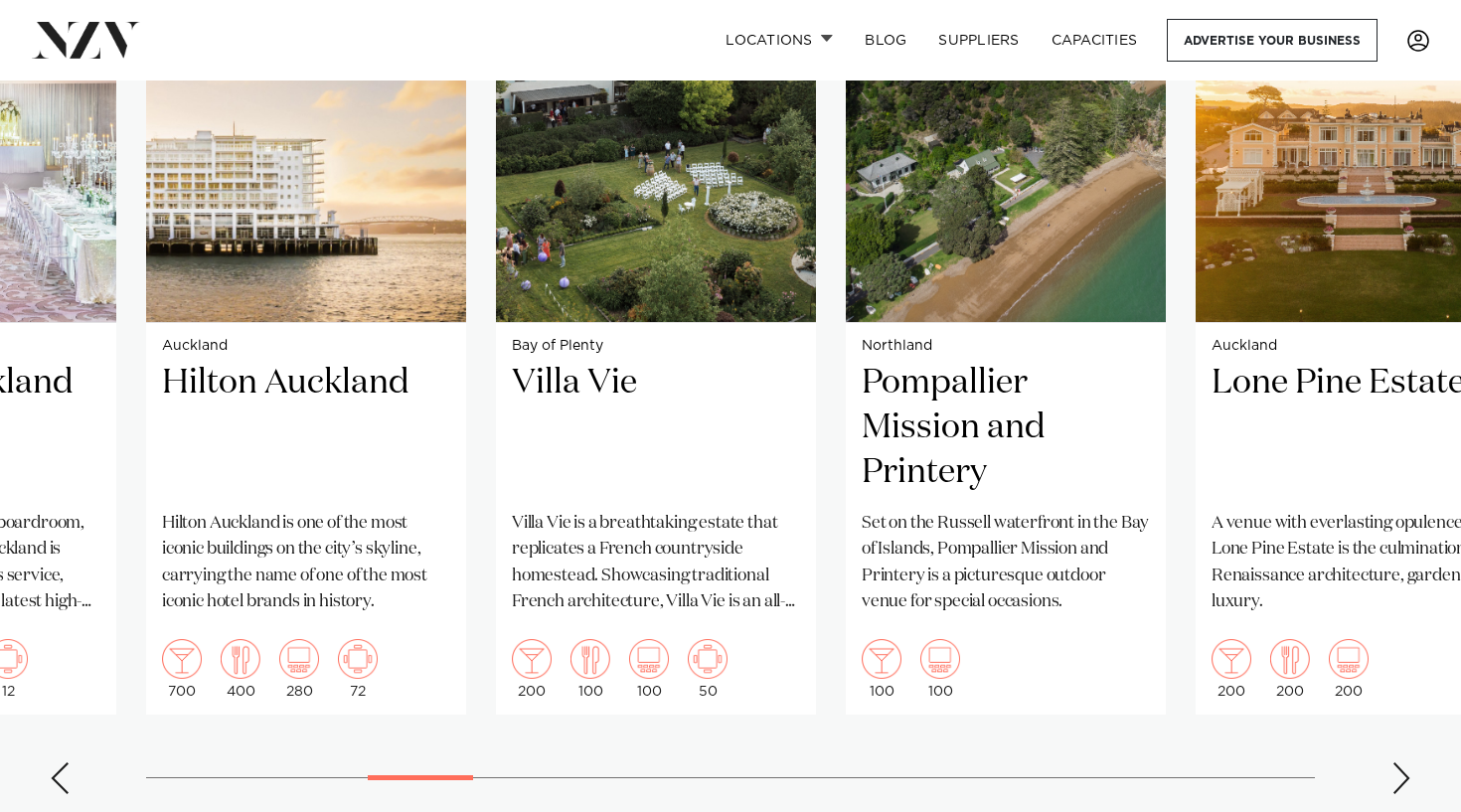 click at bounding box center (1401, 778) 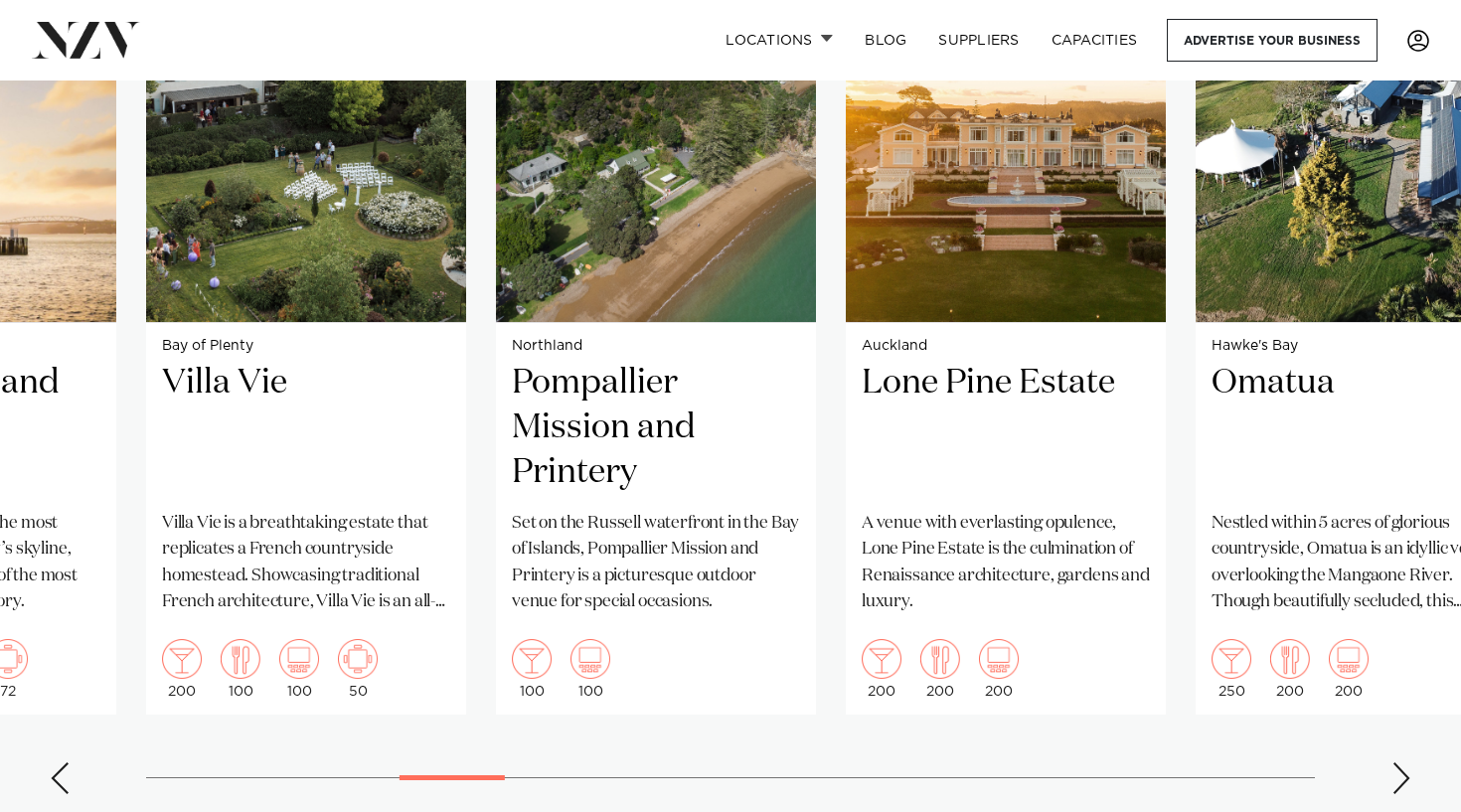 click at bounding box center (1401, 778) 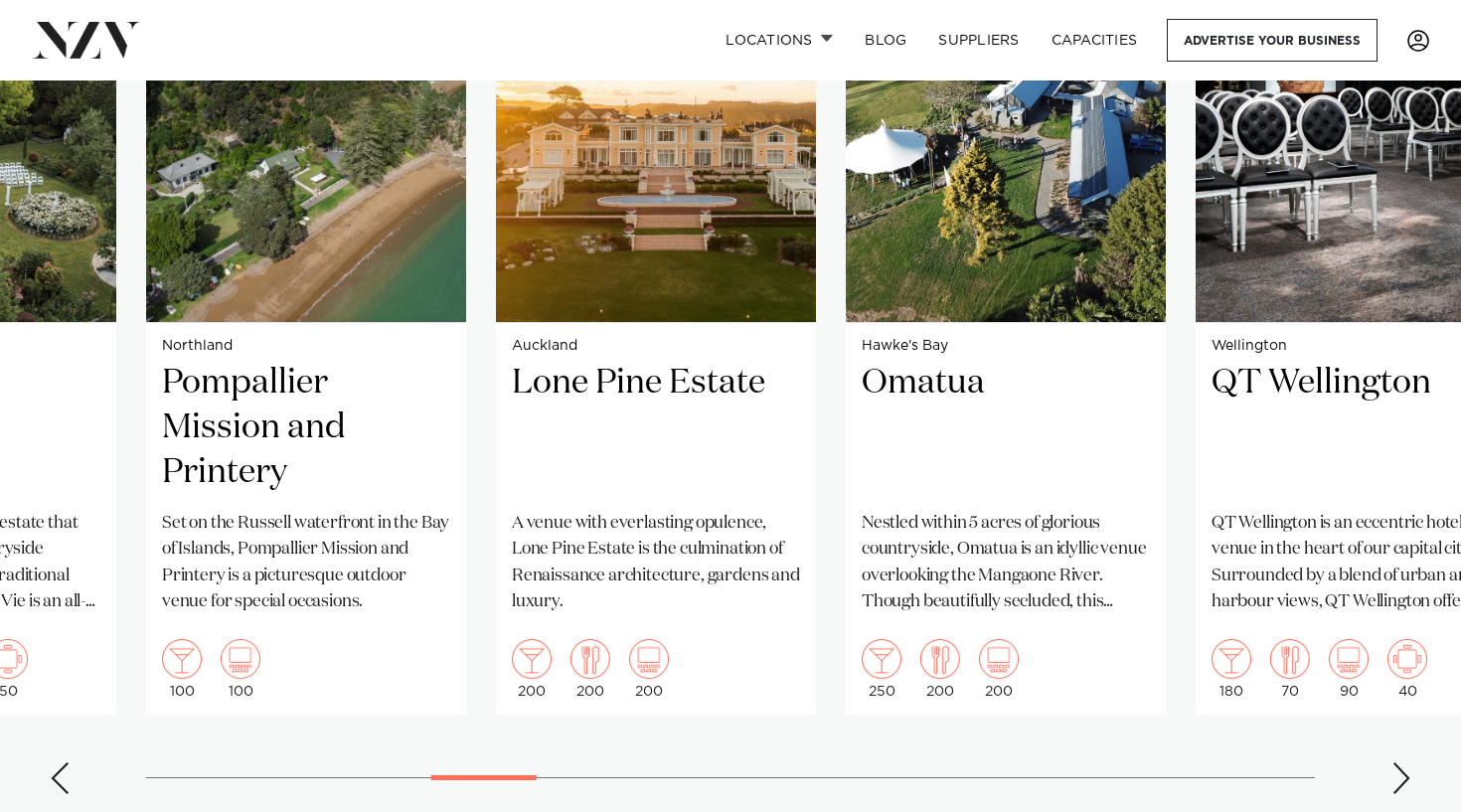 click at bounding box center (1401, 778) 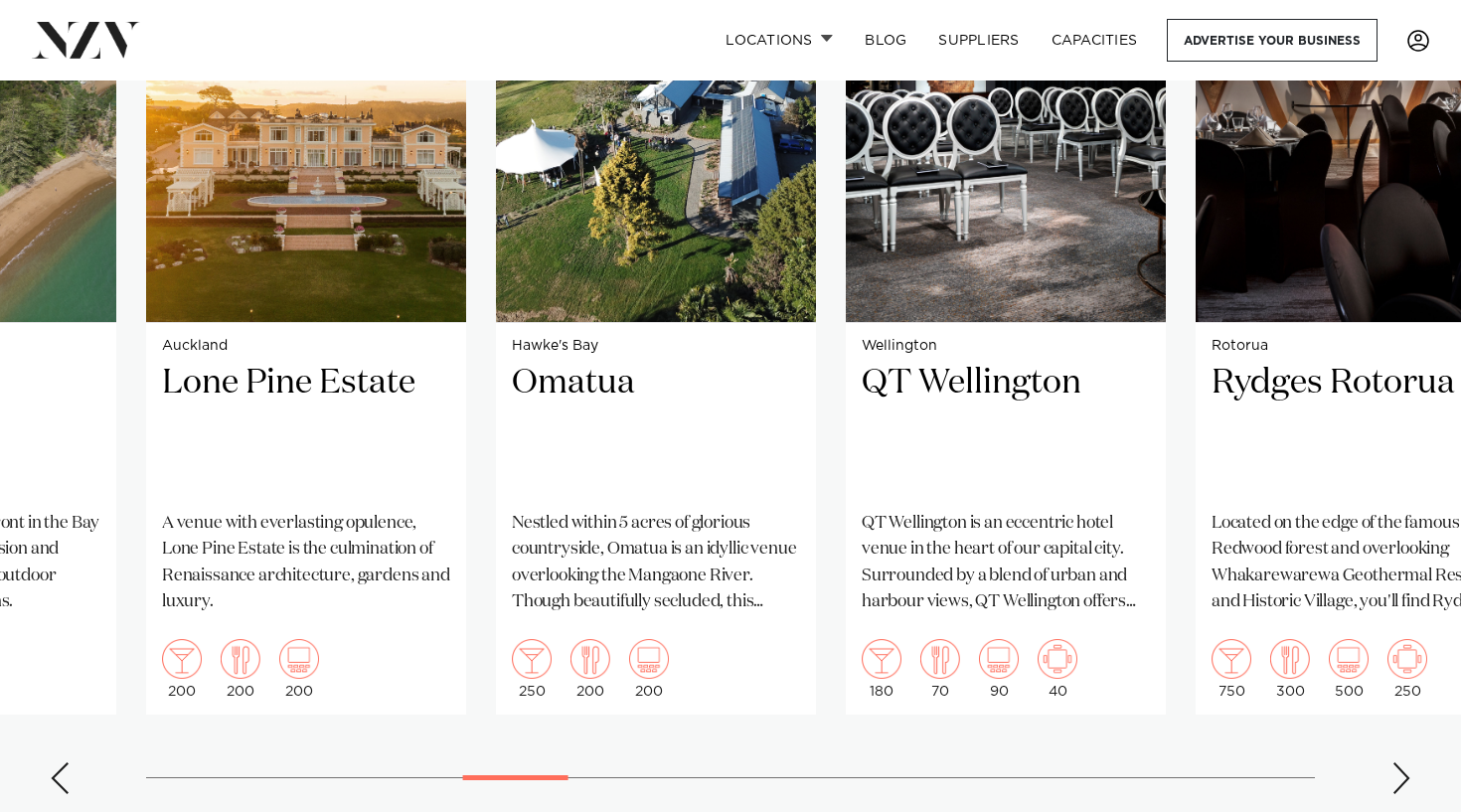 click at bounding box center [1401, 778] 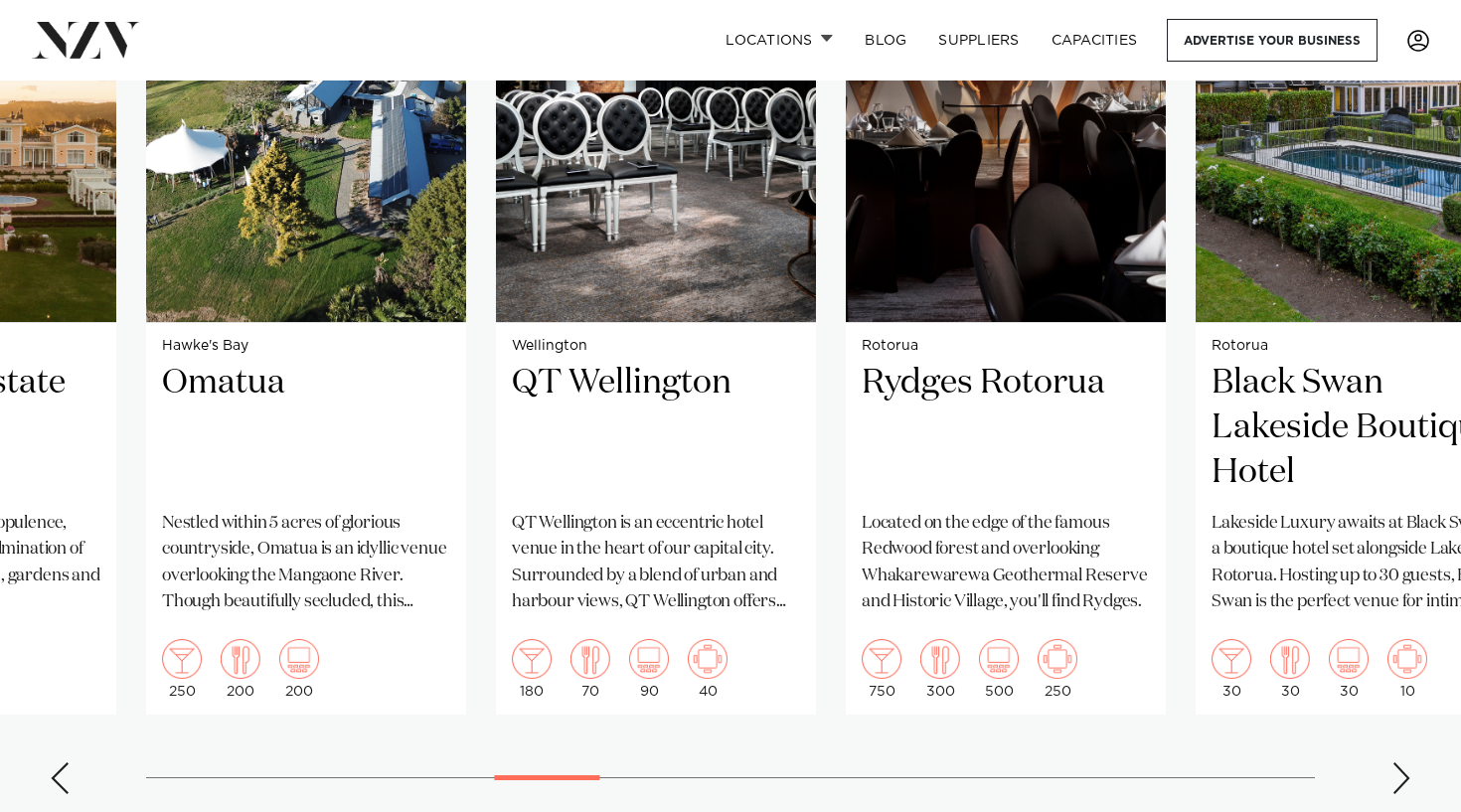click at bounding box center (1401, 778) 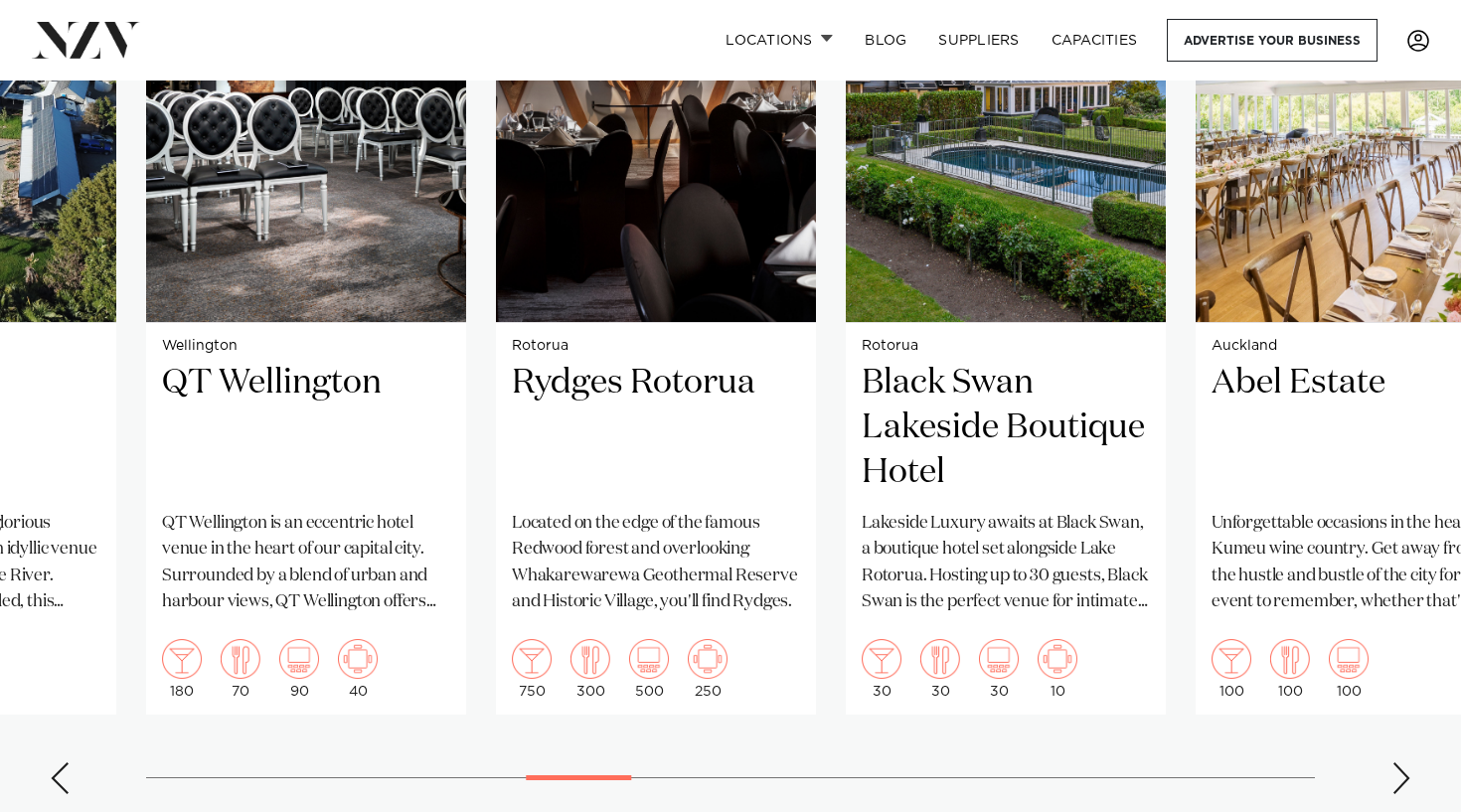 click at bounding box center (1401, 778) 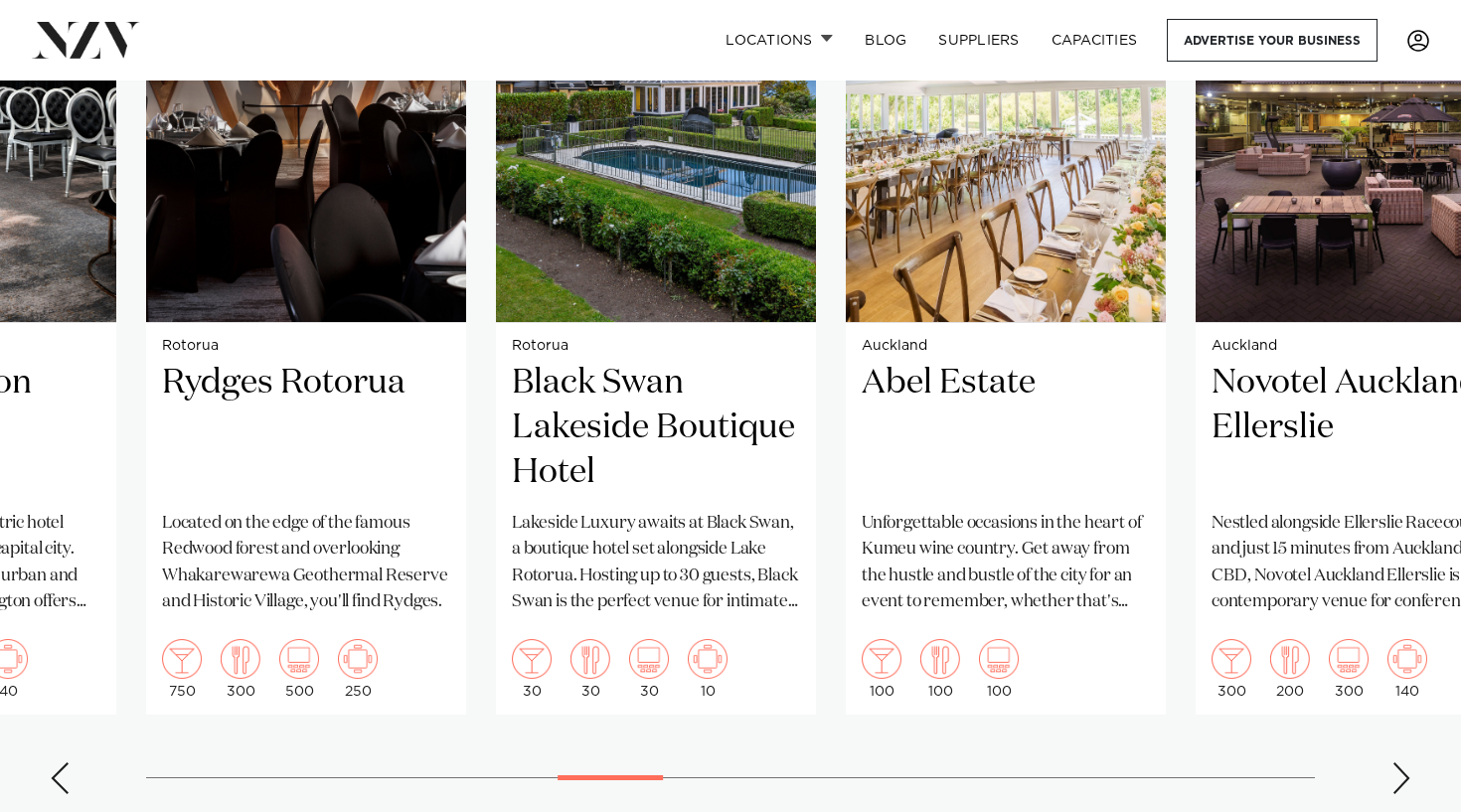click at bounding box center (1401, 778) 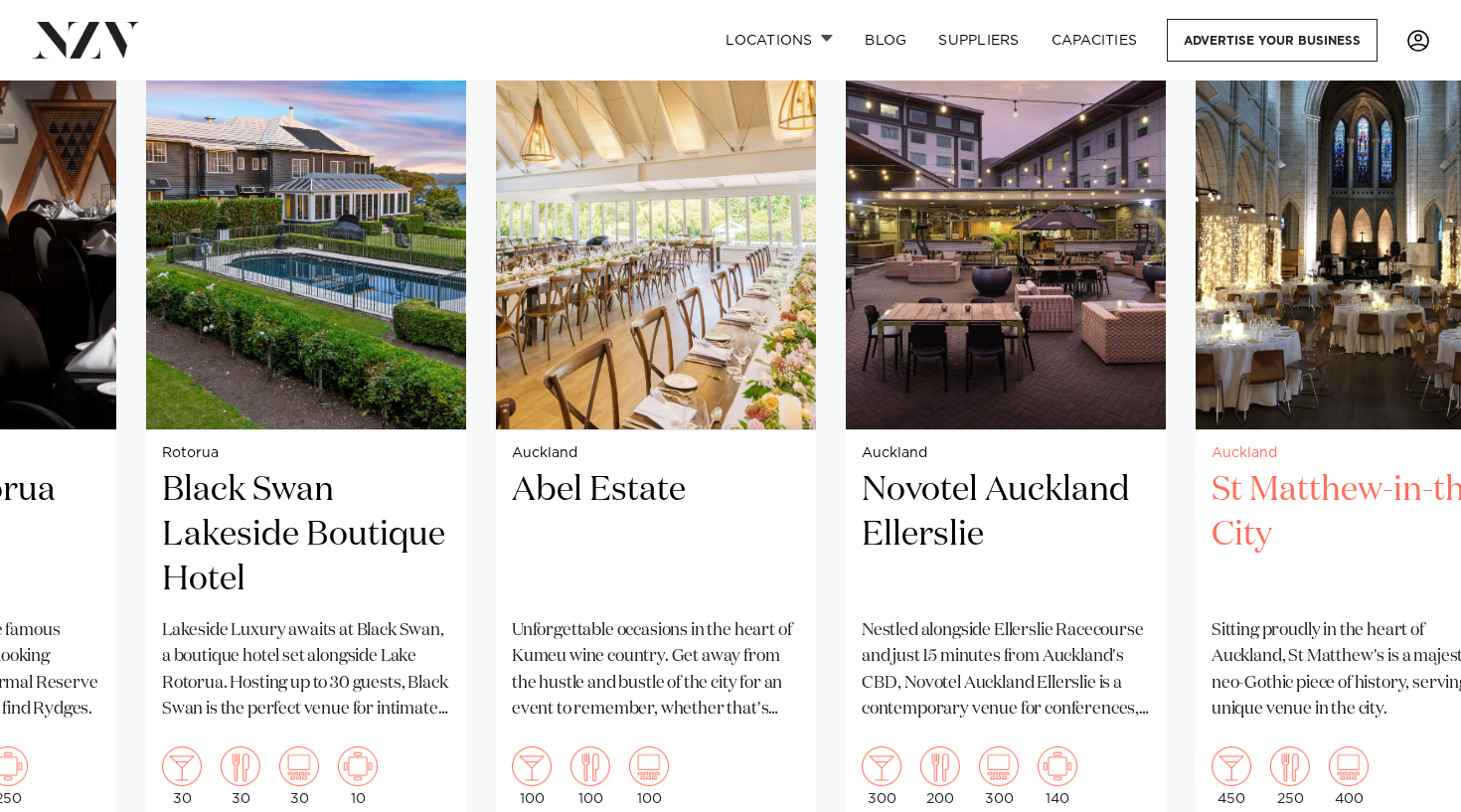 scroll, scrollTop: 1530, scrollLeft: 0, axis: vertical 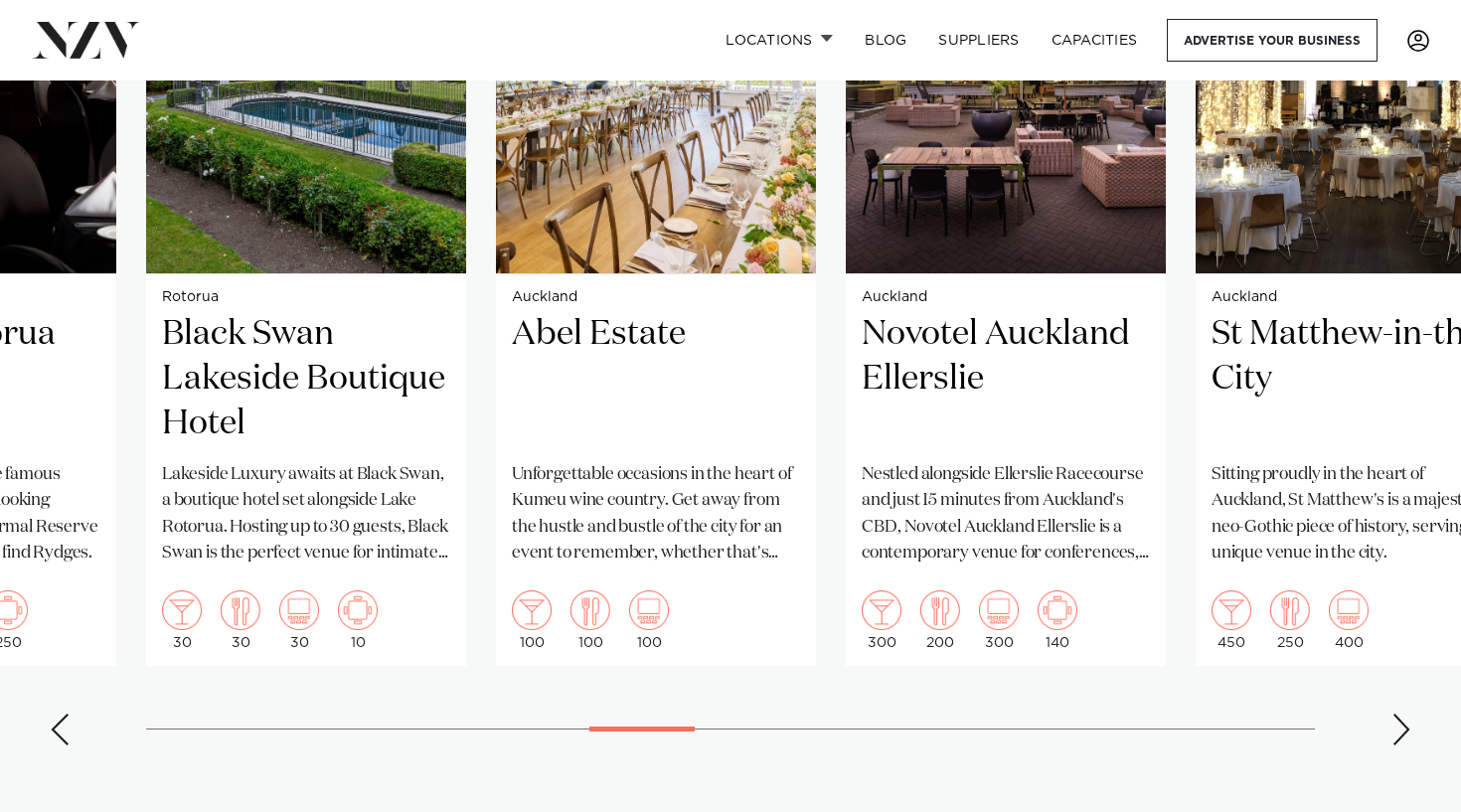 click on "Christchurch
Rydges Latimer
Situated in the heart of the garden city, Rydges Latimer Christchurch boasts spacious in-hotel conference facilities and a refined setting for functions and celebratory events.
400
320
400
74
Hawke's Bay
Kōtare Estate" at bounding box center (730, 302) 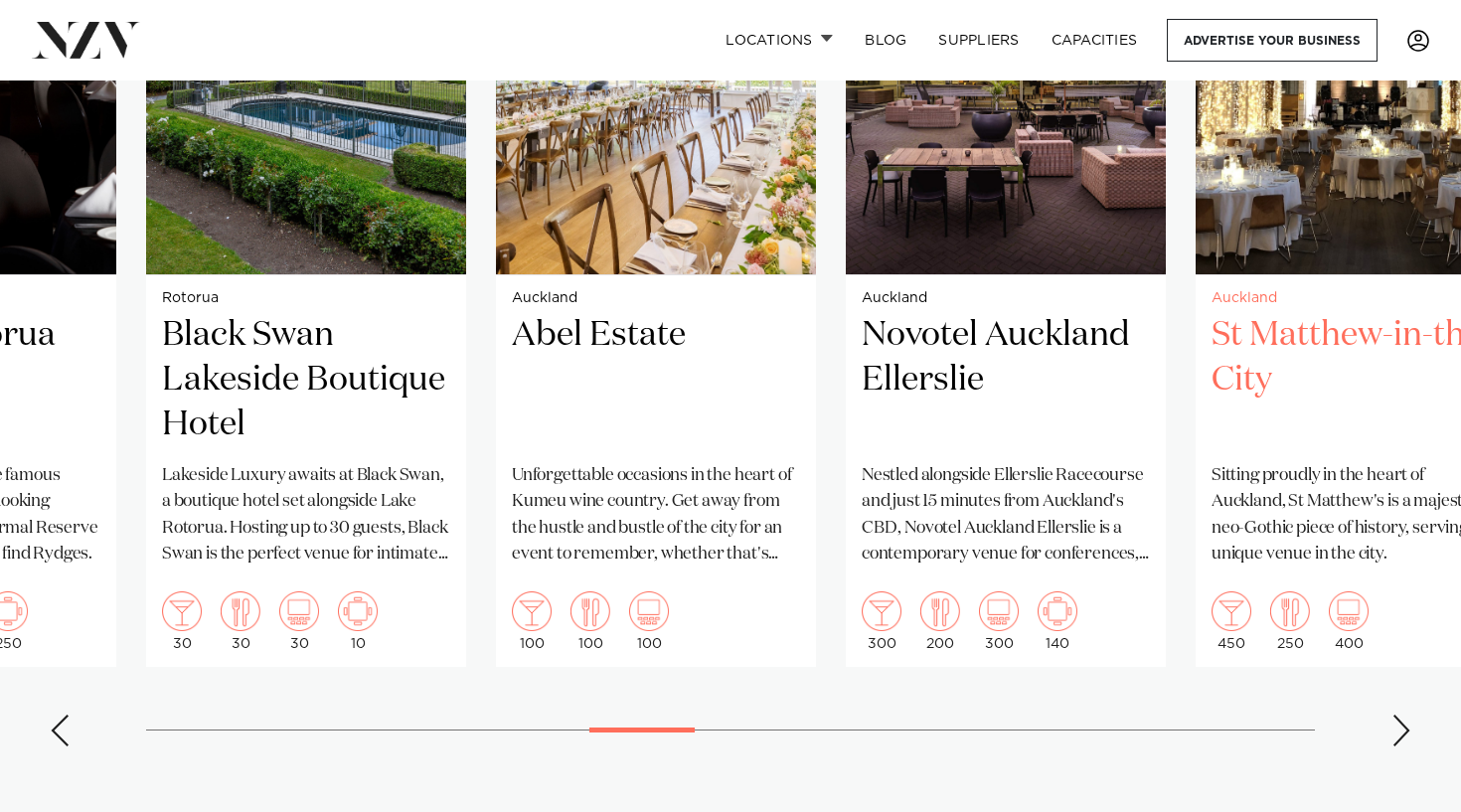 scroll, scrollTop: 1703, scrollLeft: 0, axis: vertical 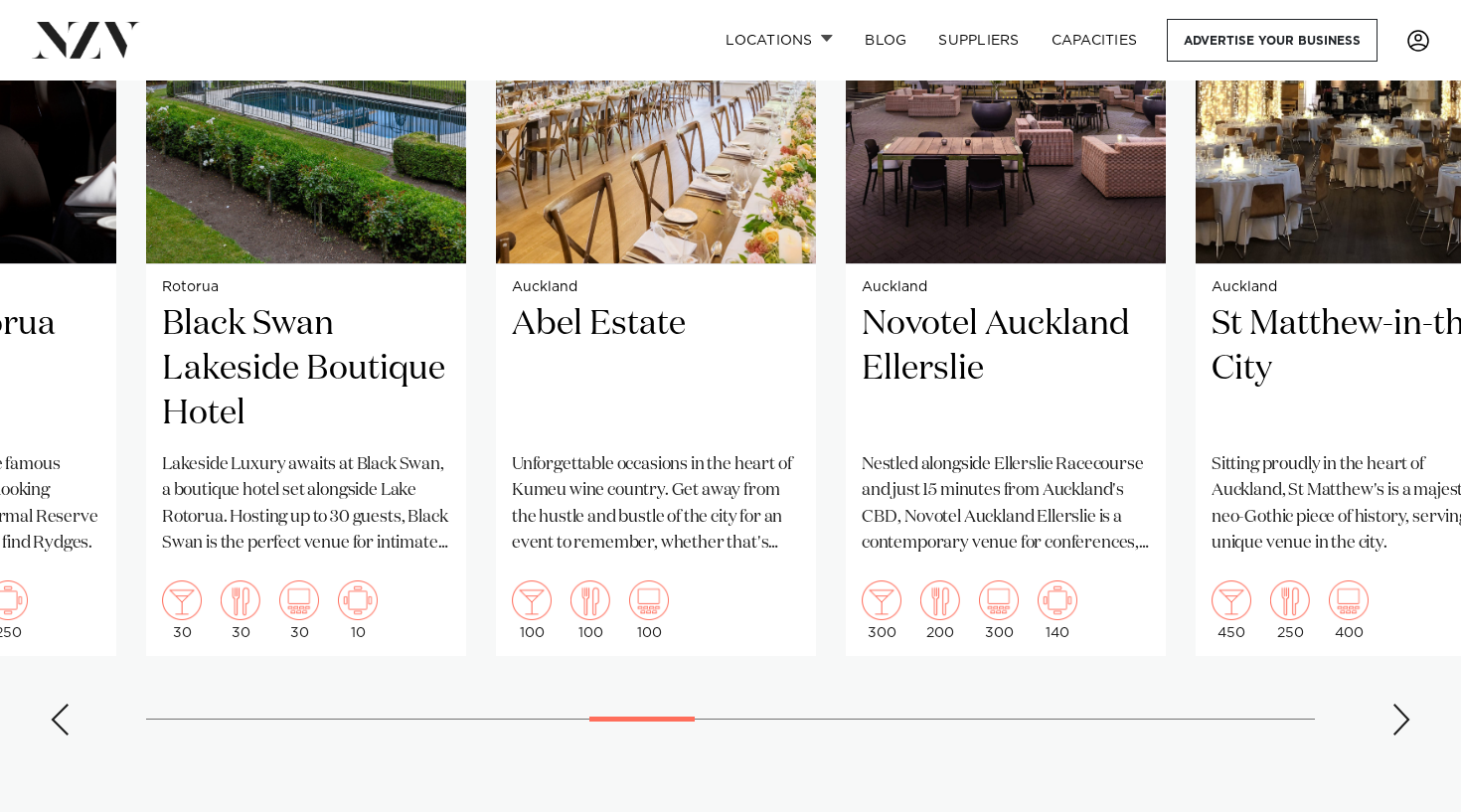 click at bounding box center [1401, 720] 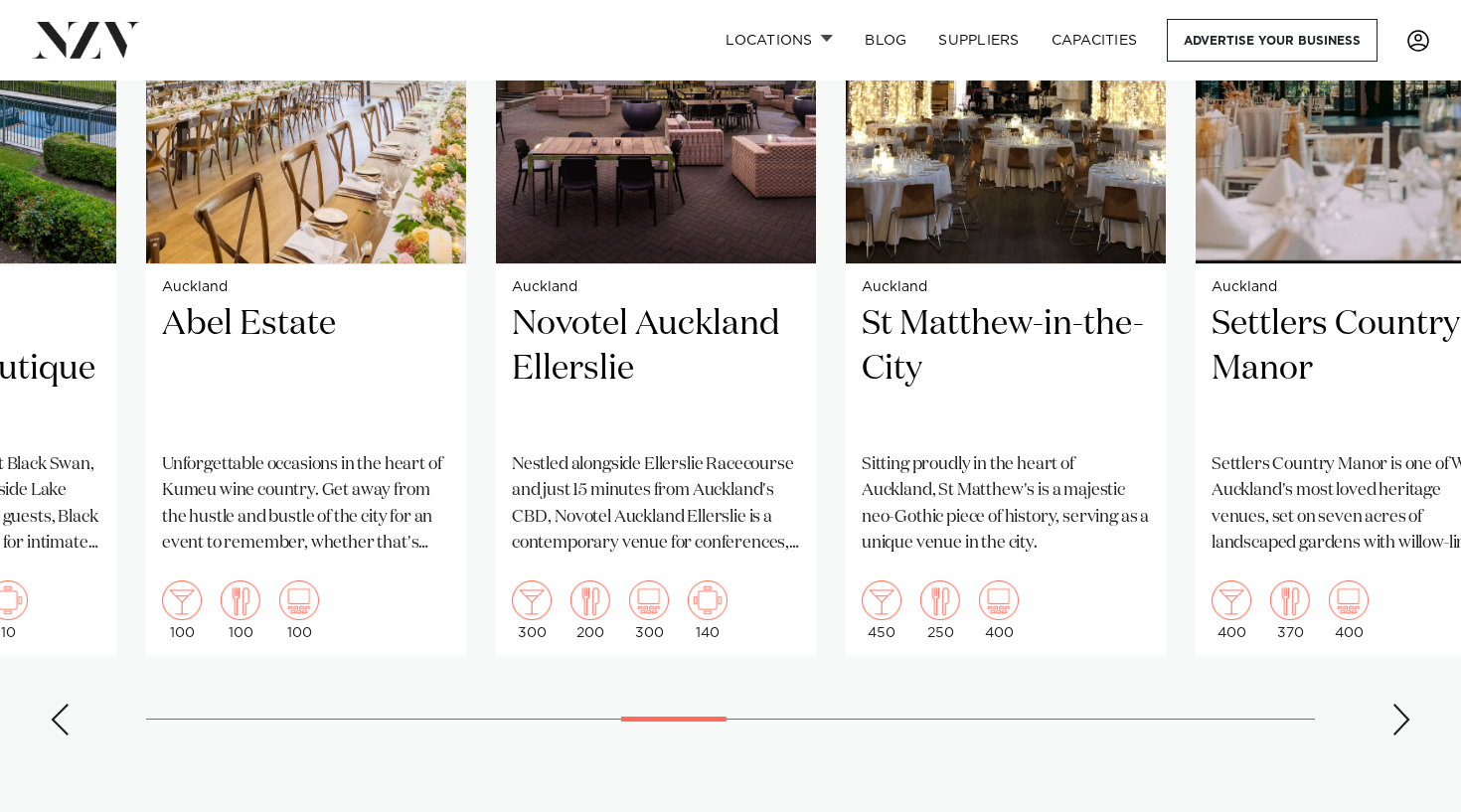 click at bounding box center (1401, 720) 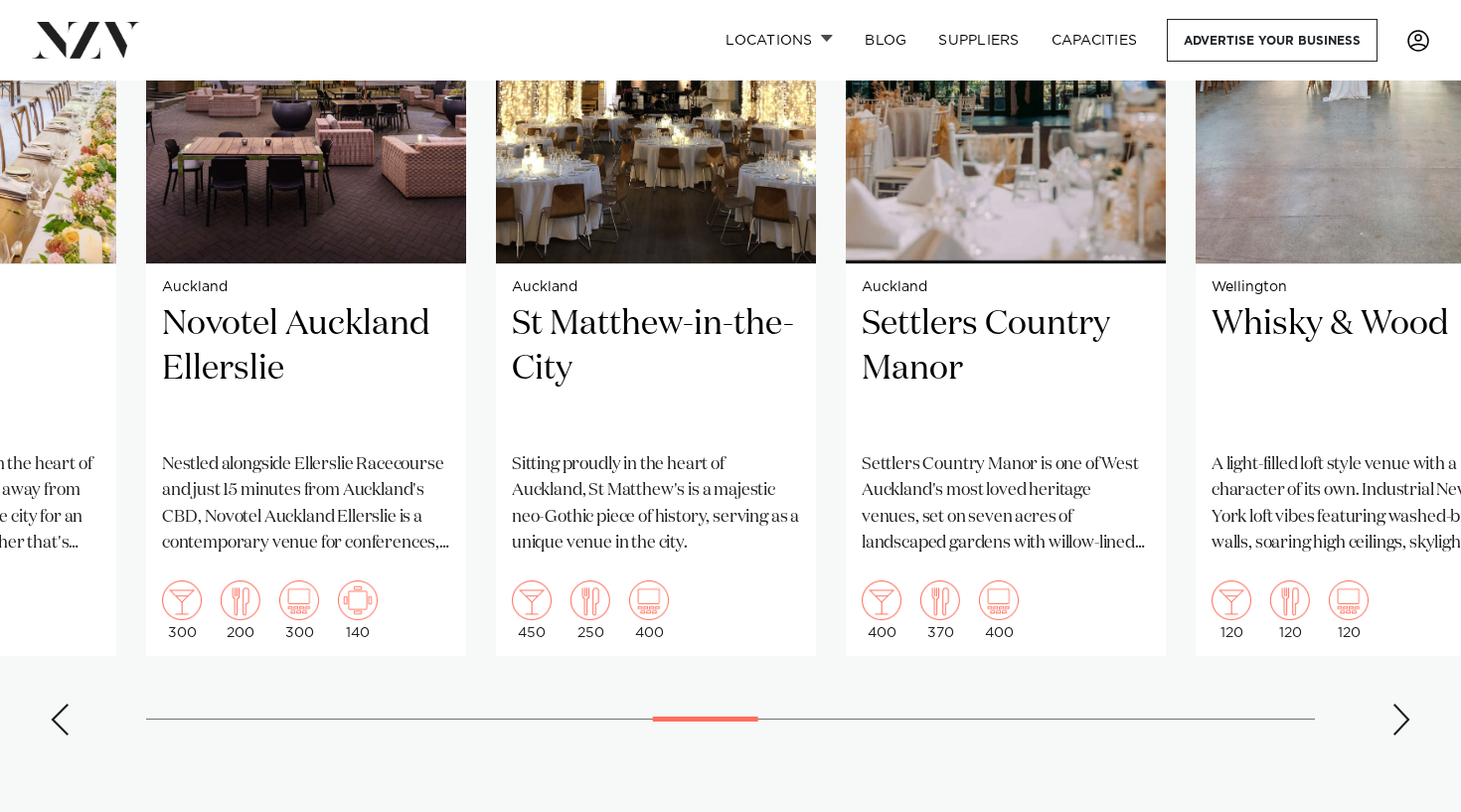 click at bounding box center [1401, 720] 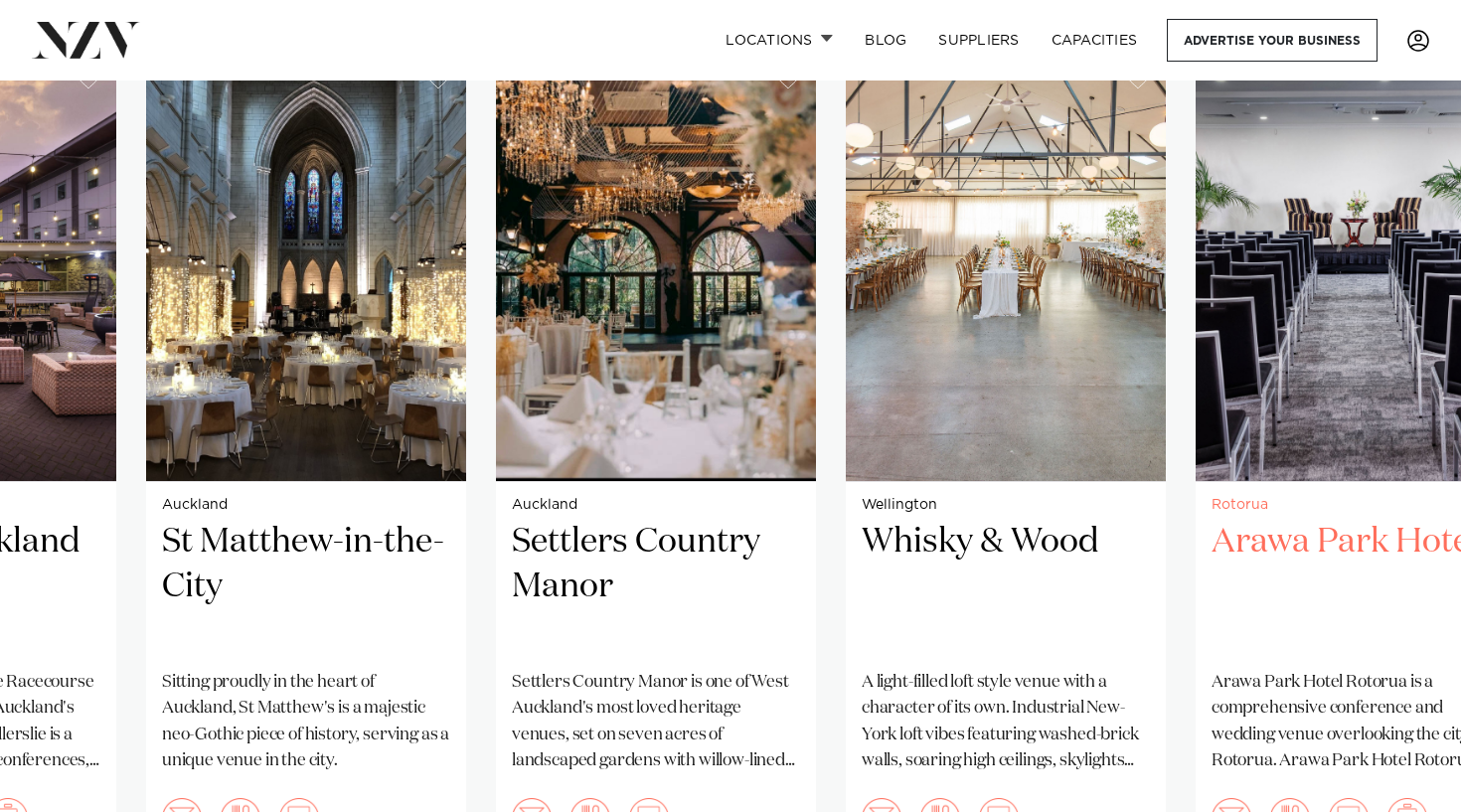 scroll, scrollTop: 1485, scrollLeft: 0, axis: vertical 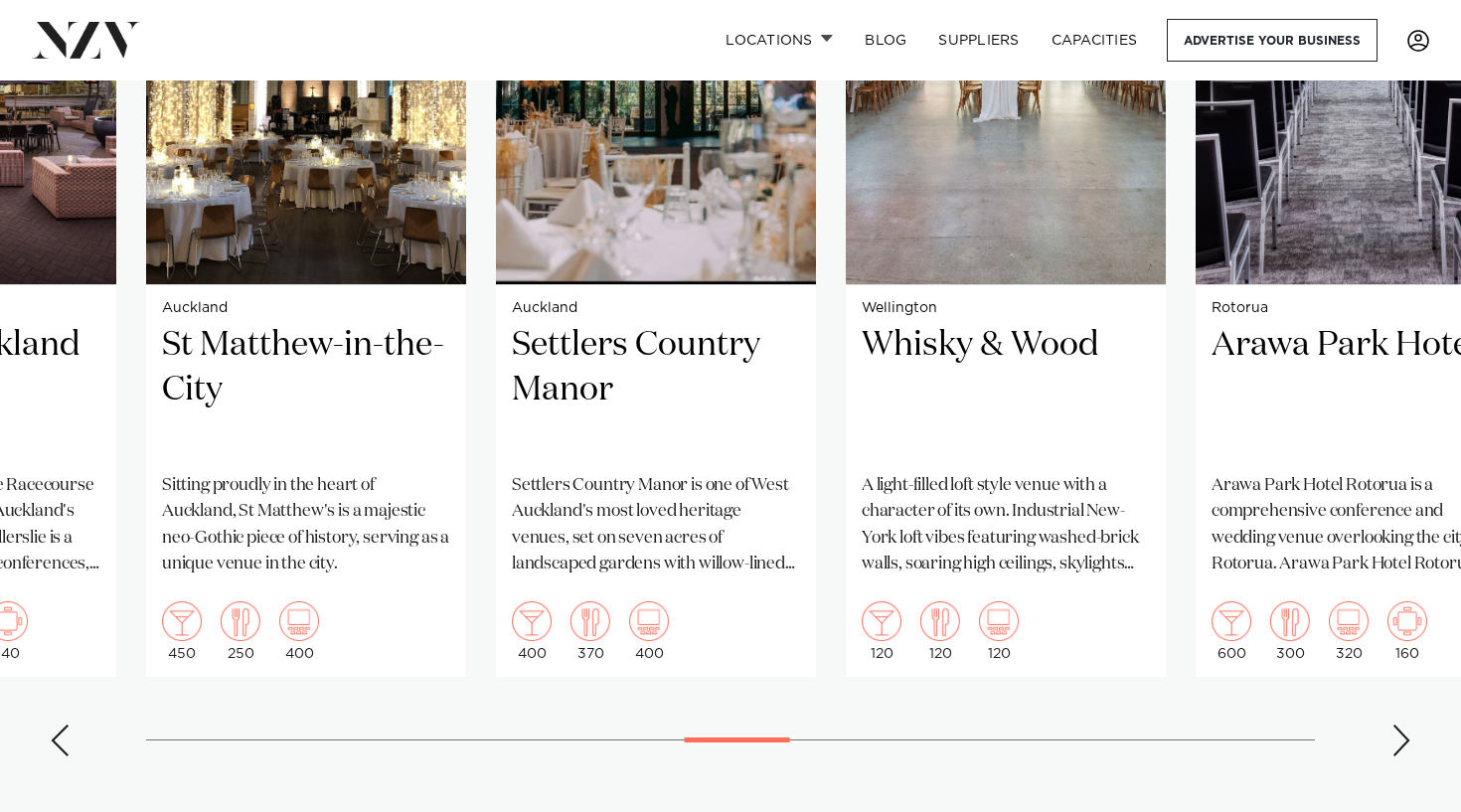 click at bounding box center [1401, 740] 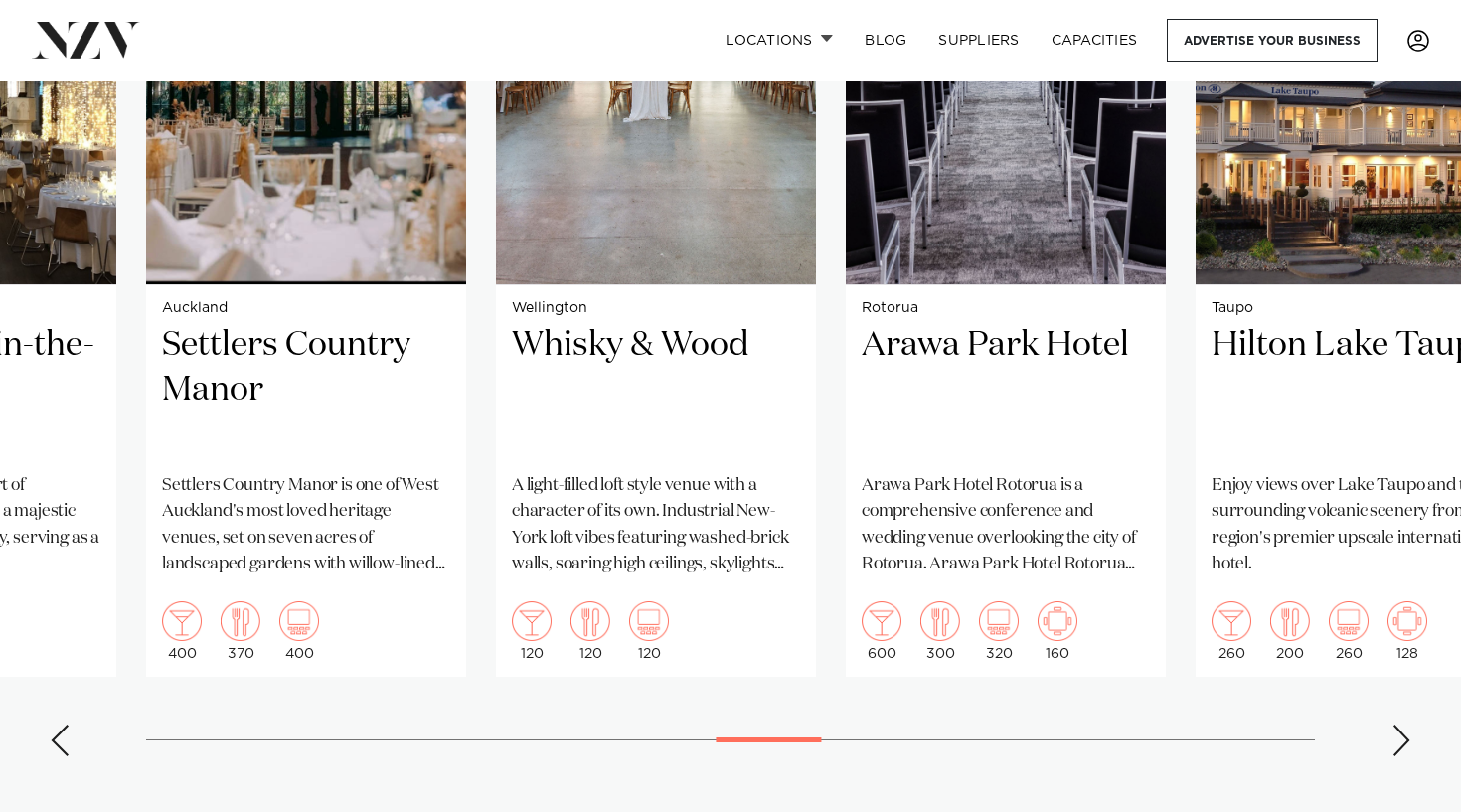 click at bounding box center [1401, 740] 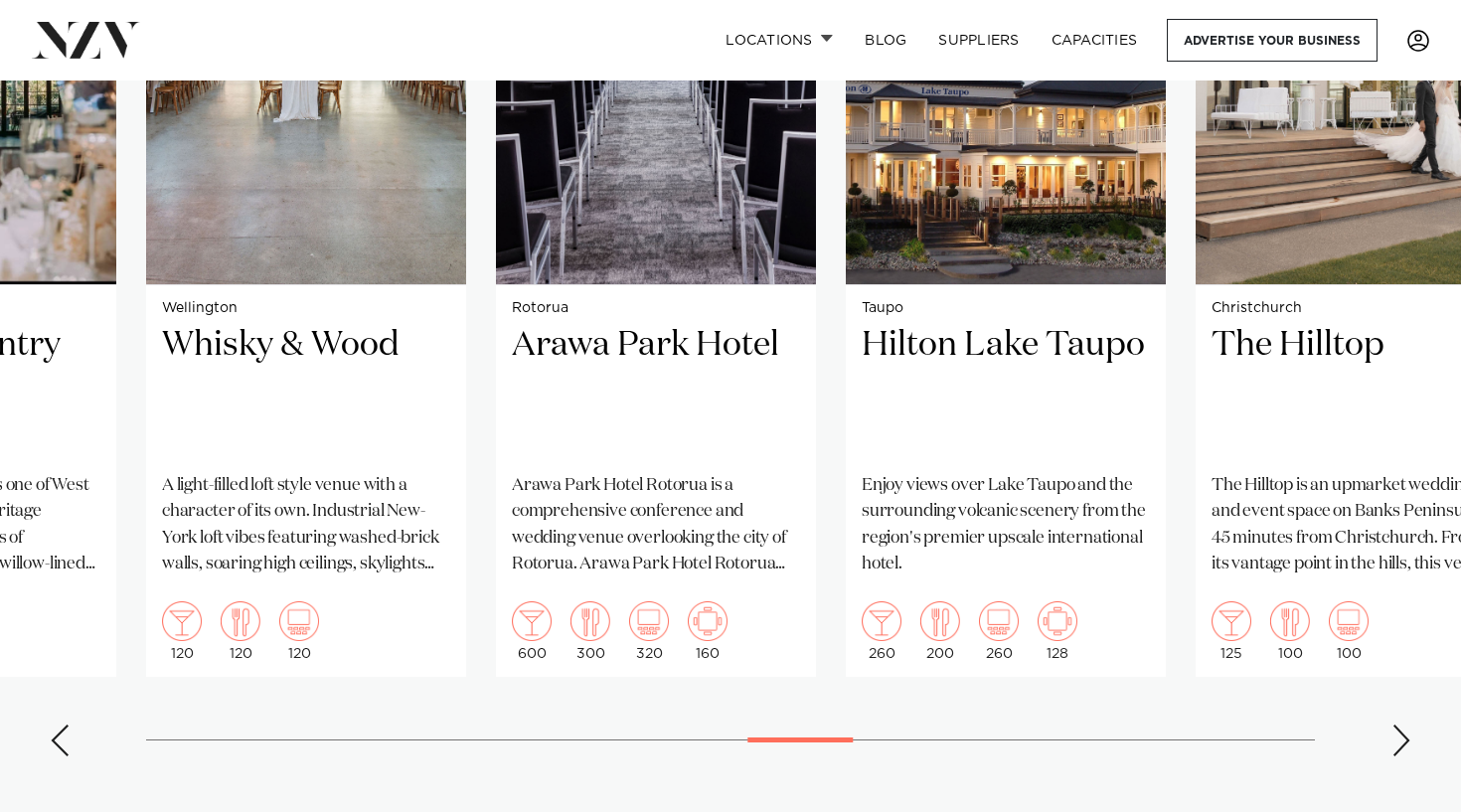 click at bounding box center (1401, 740) 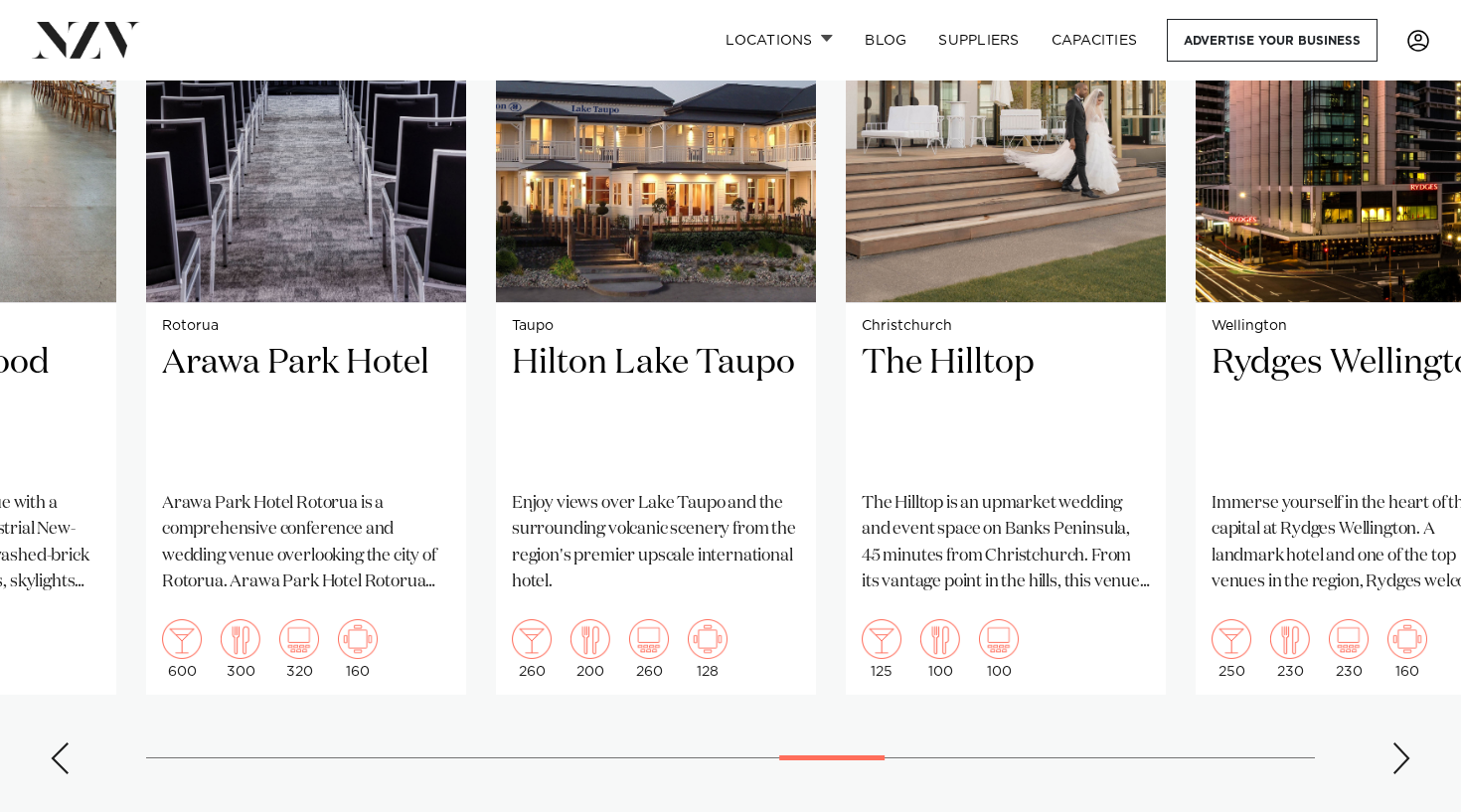 scroll, scrollTop: 1665, scrollLeft: 0, axis: vertical 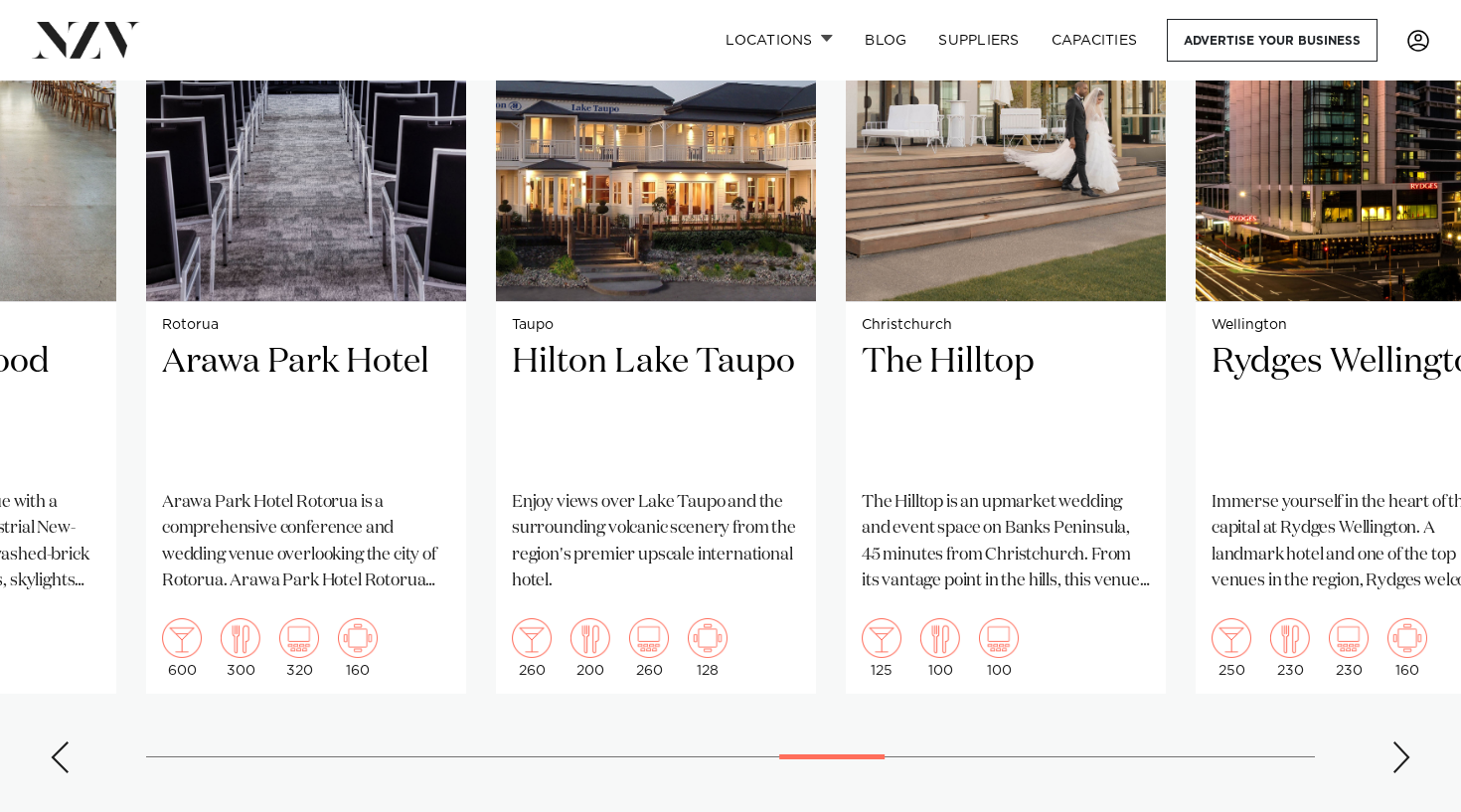 click at bounding box center (1401, 757) 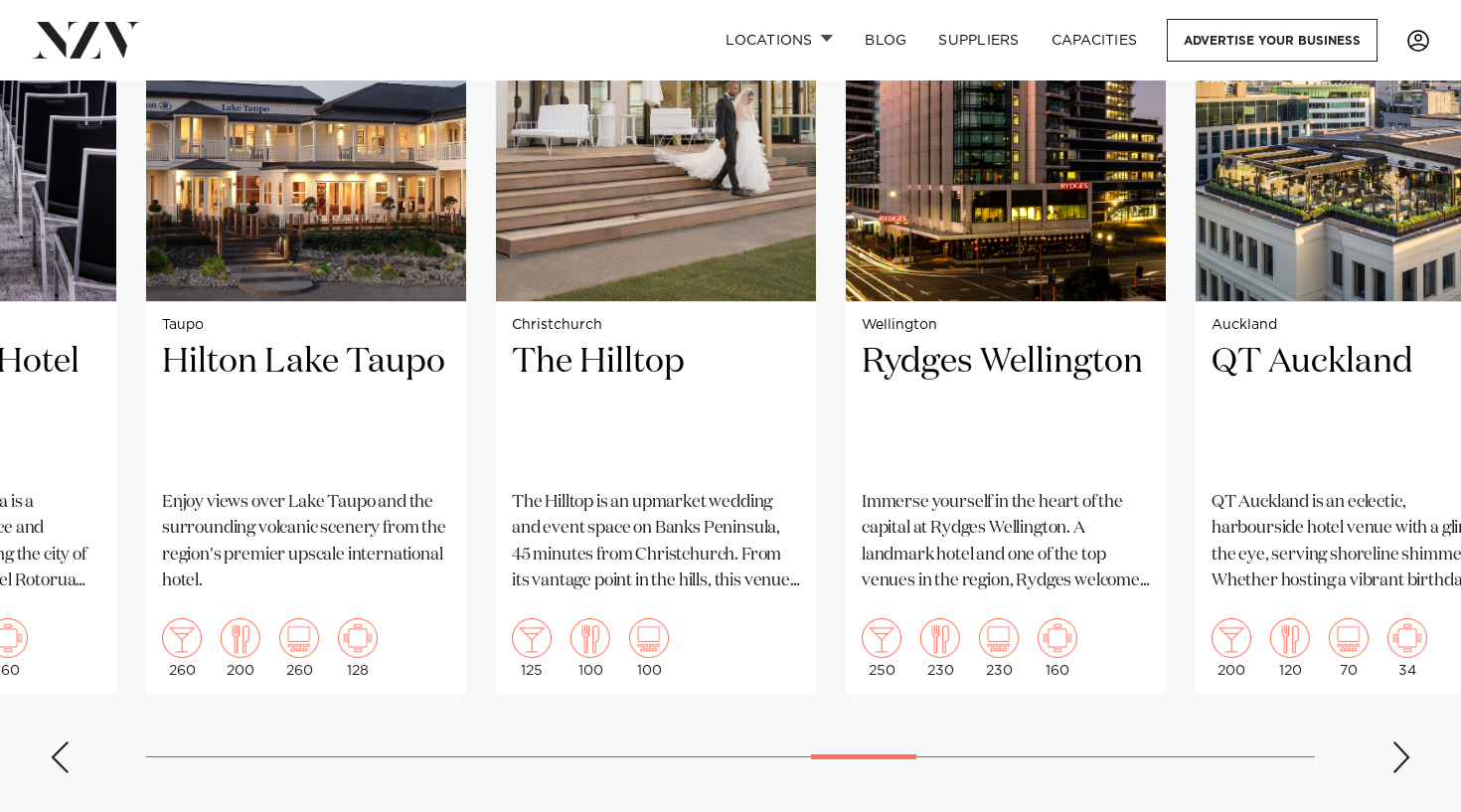 click at bounding box center [1401, 757] 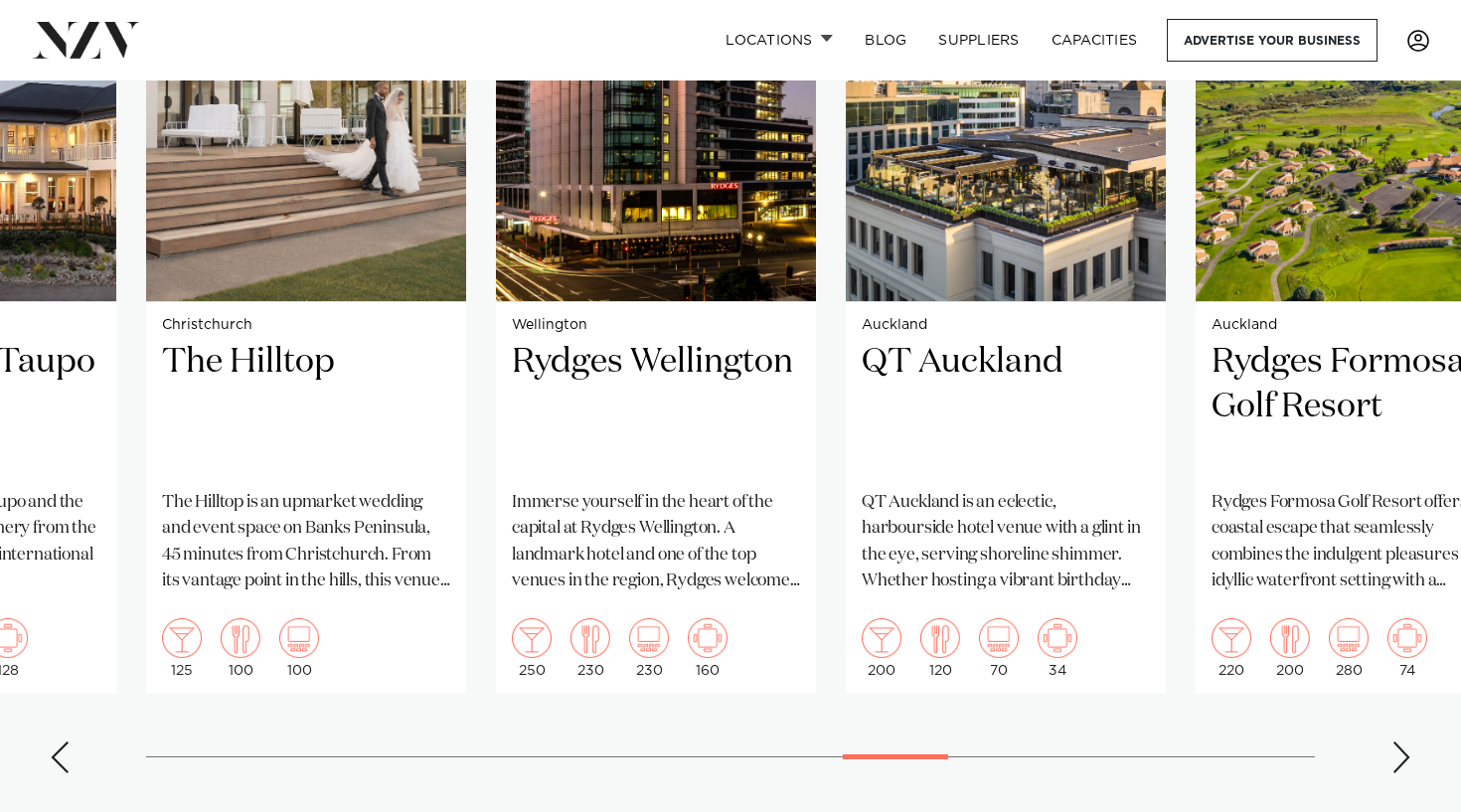 click at bounding box center (1401, 757) 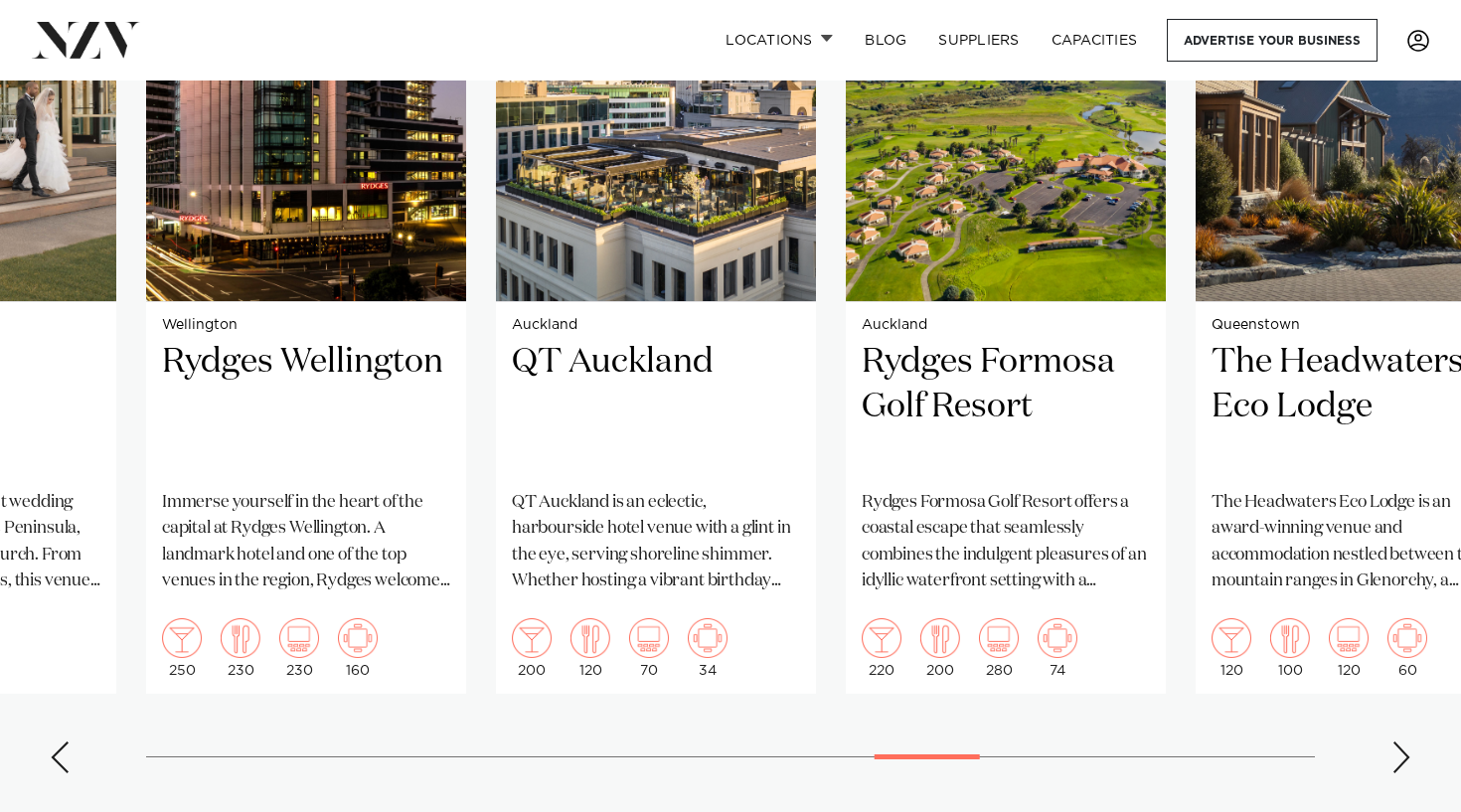 click at bounding box center [1401, 757] 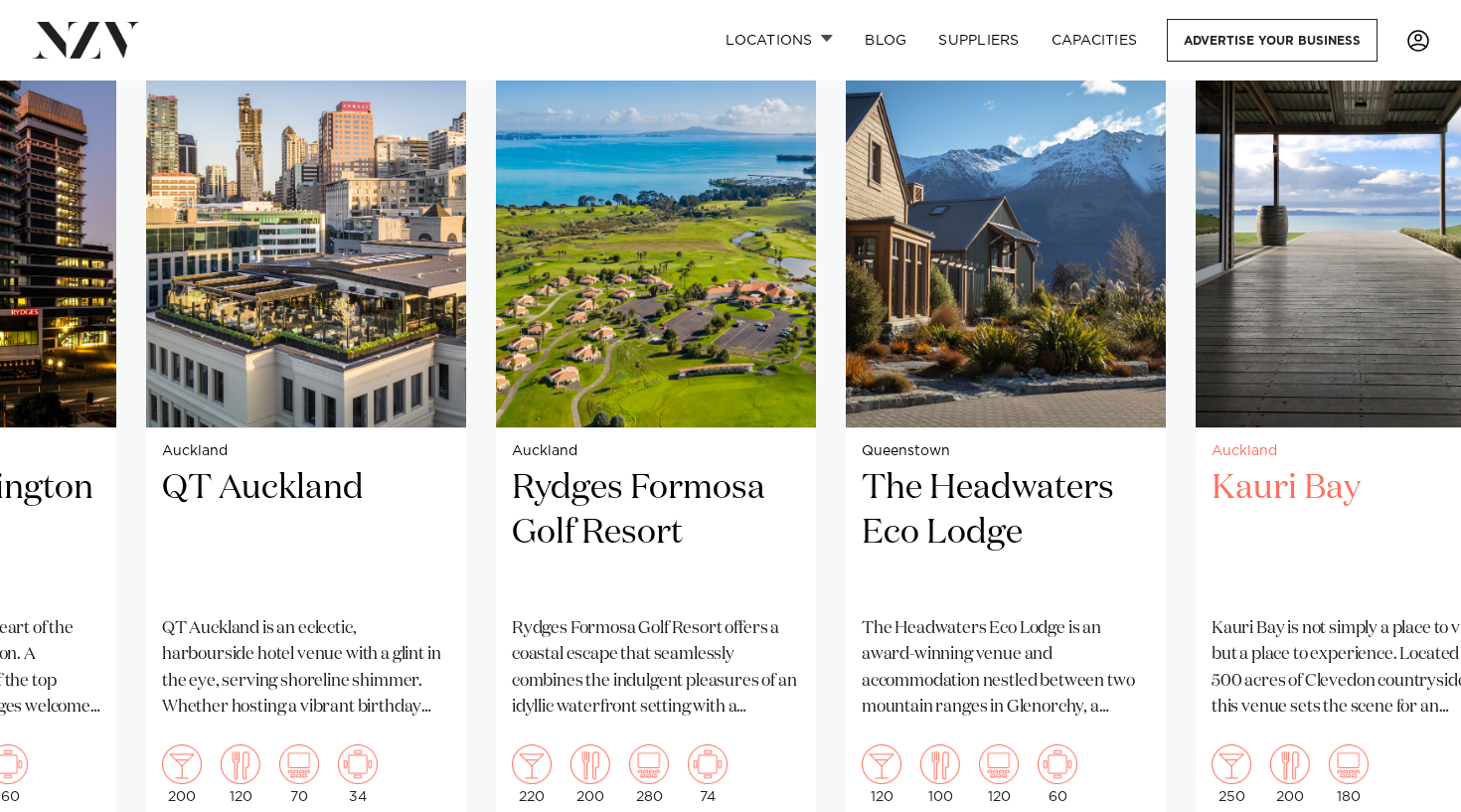 scroll, scrollTop: 1543, scrollLeft: 0, axis: vertical 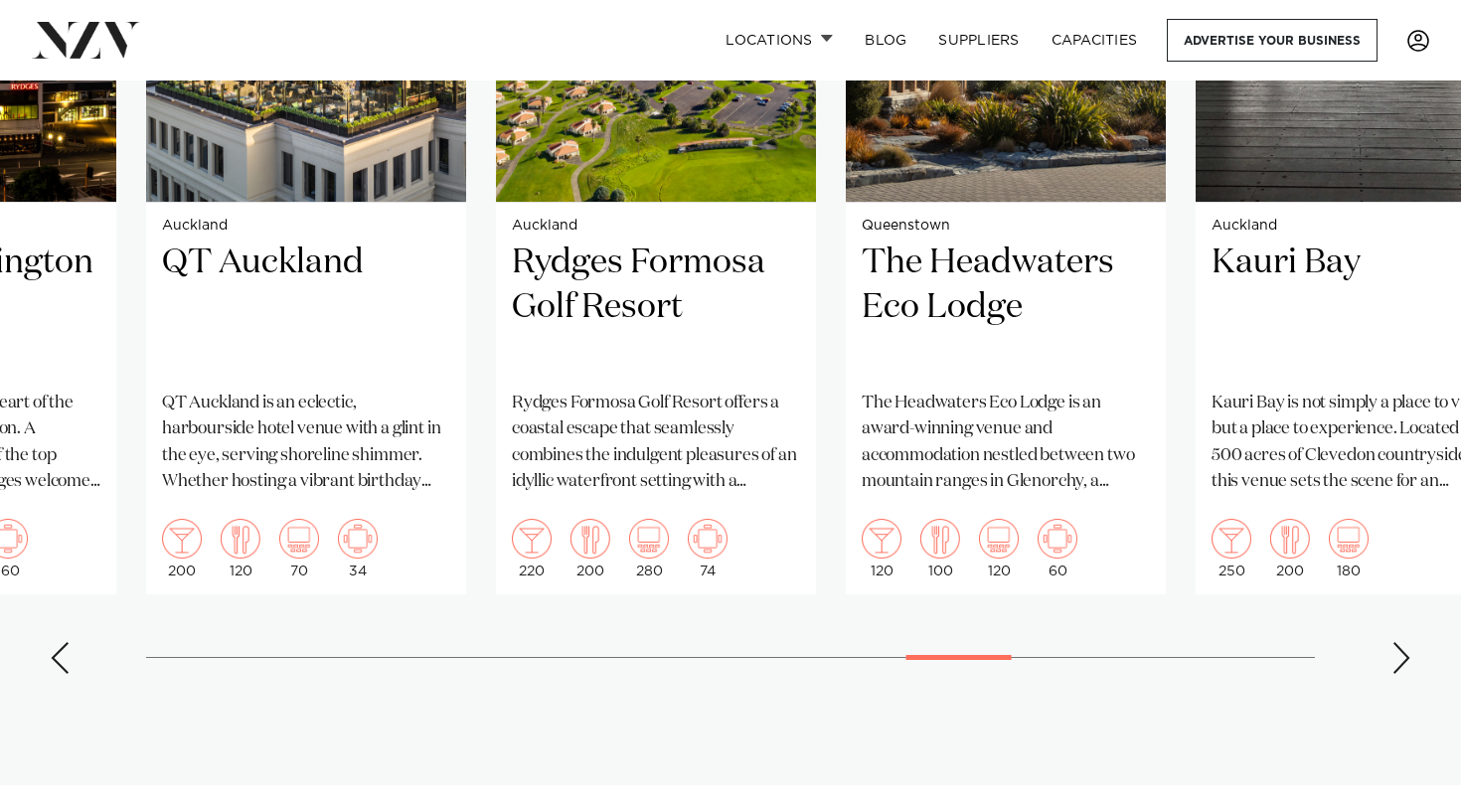 click at bounding box center [1401, 658] 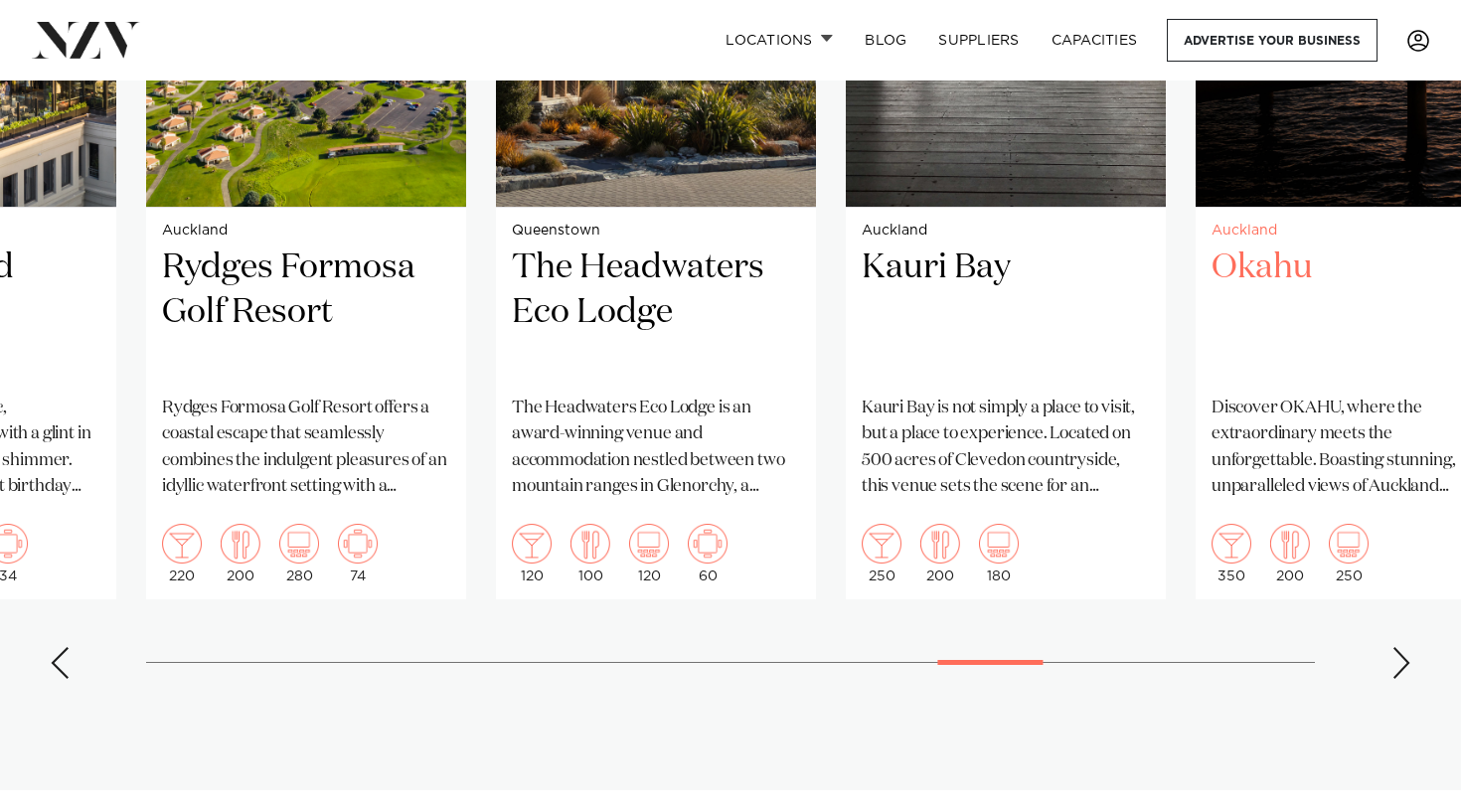 scroll, scrollTop: 1758, scrollLeft: 0, axis: vertical 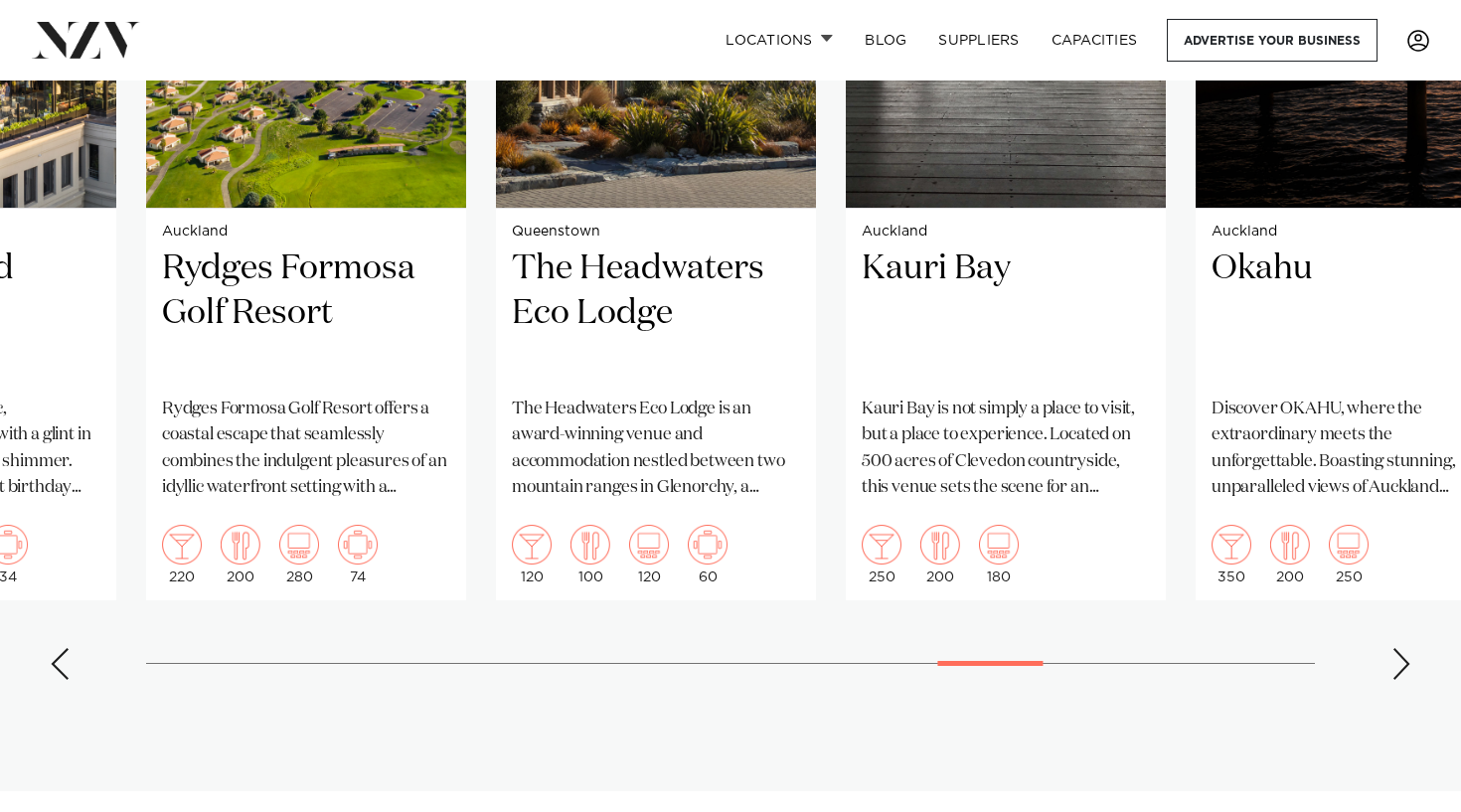 click at bounding box center (1401, 664) 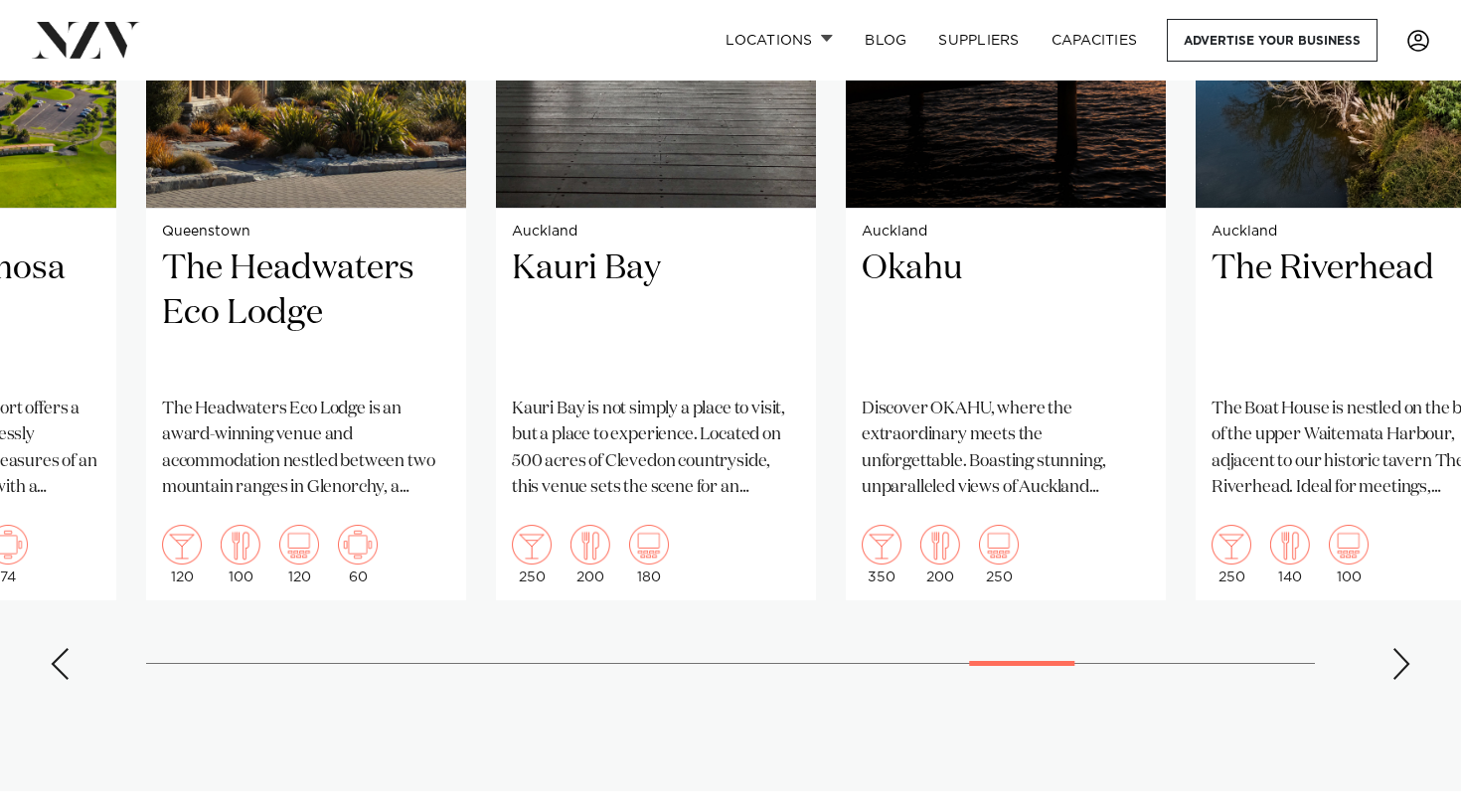 click at bounding box center [1401, 664] 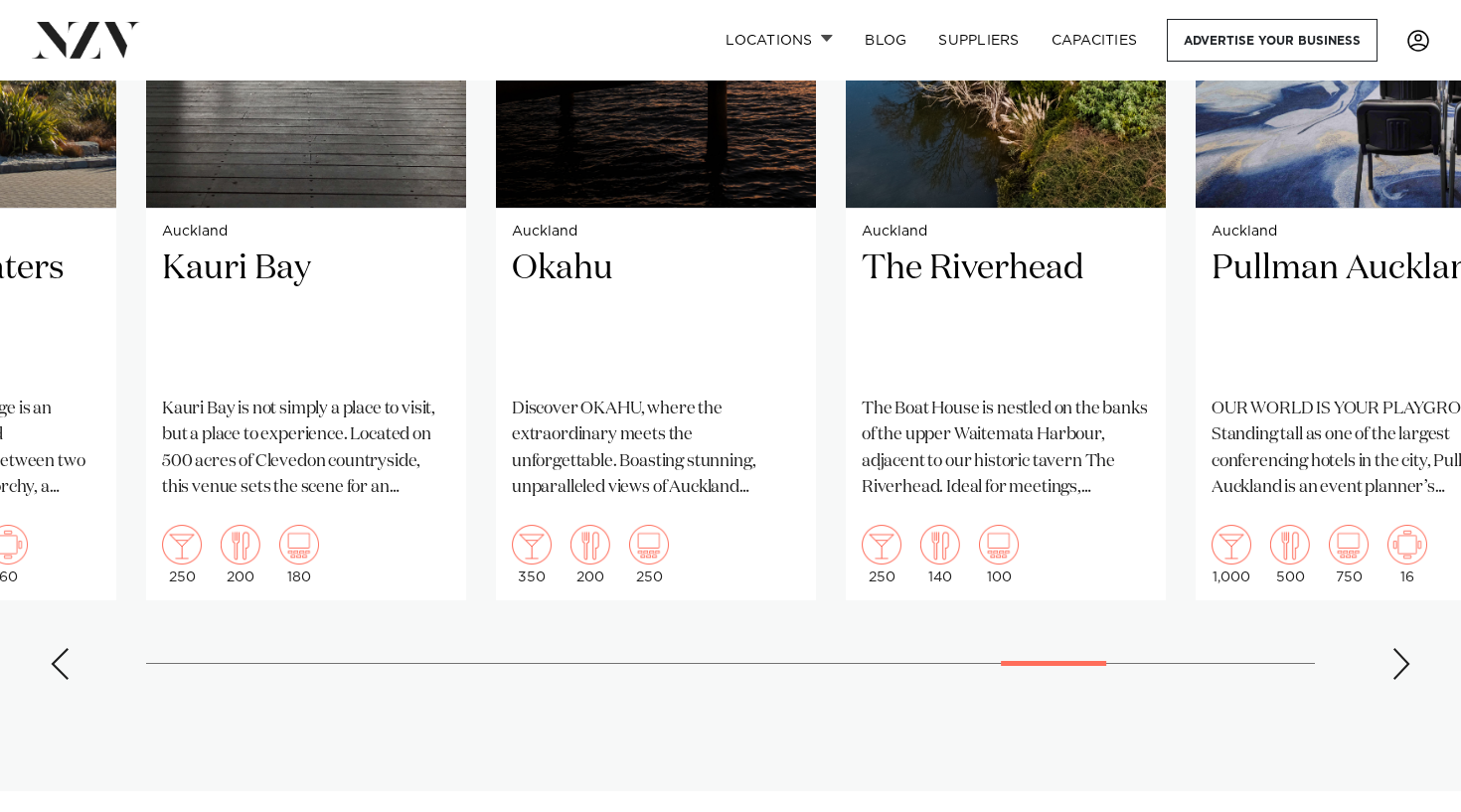 click at bounding box center [1401, 664] 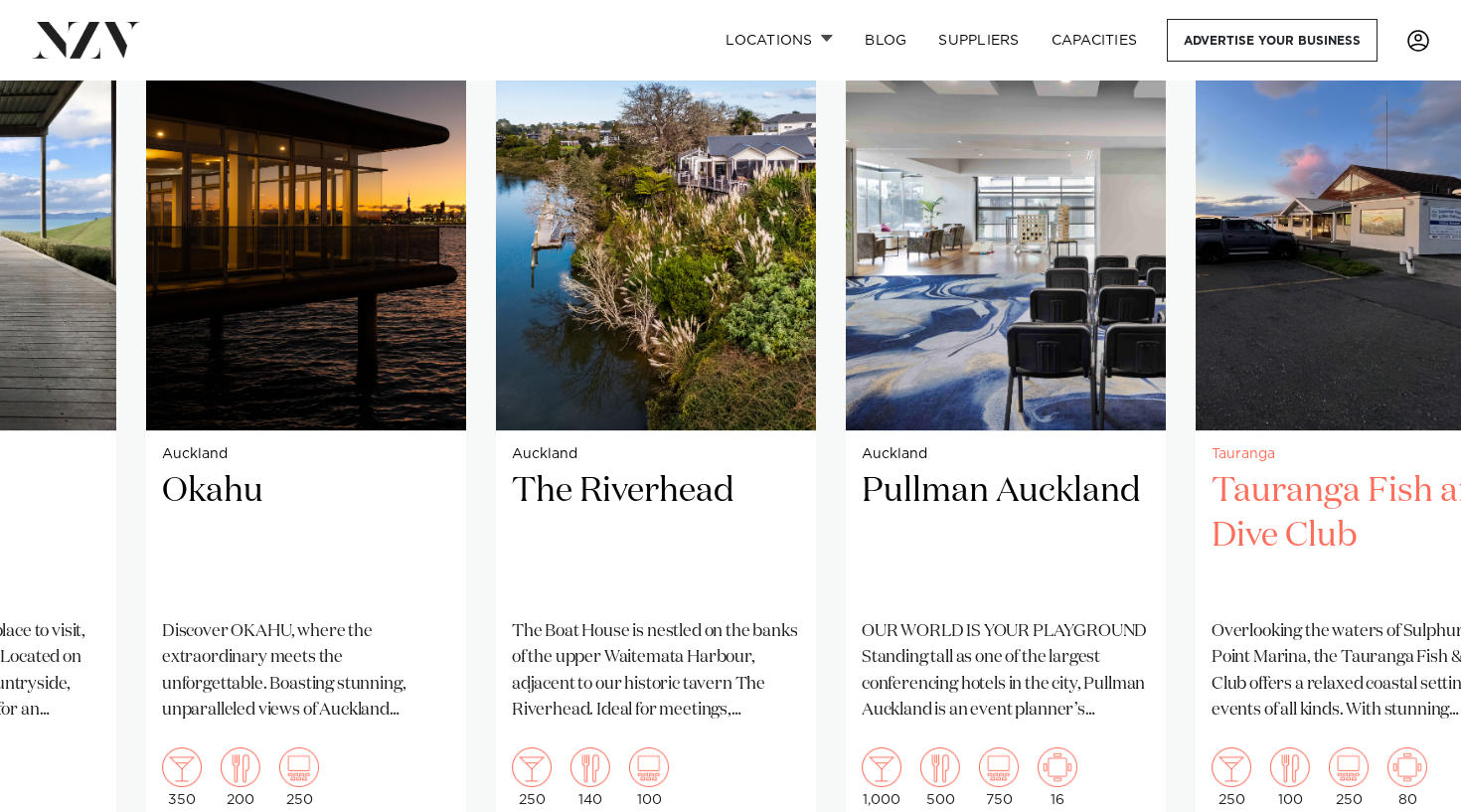 scroll, scrollTop: 1536, scrollLeft: 0, axis: vertical 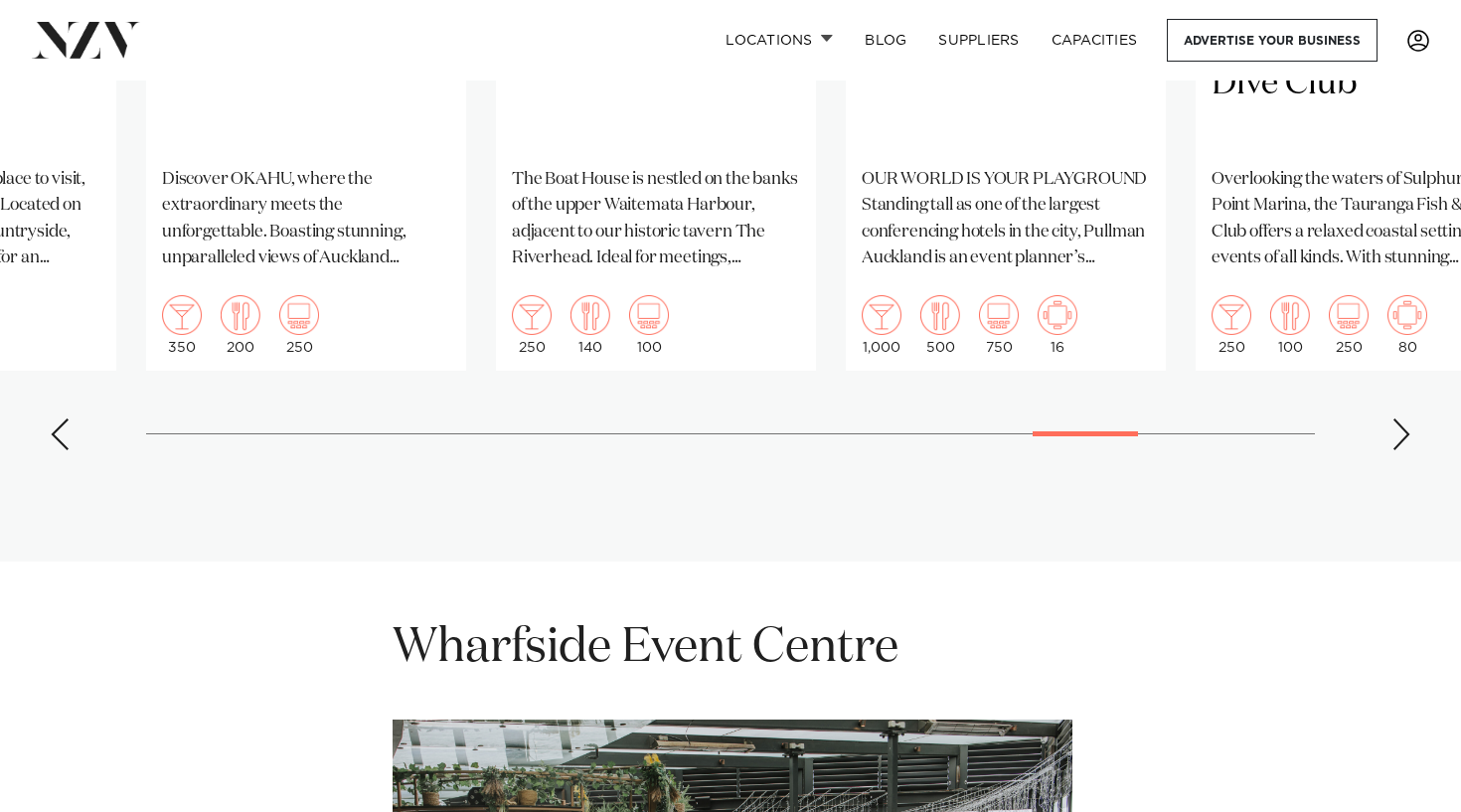 click on "Featured venues
Christchurch
Rydges Latimer
Situated in the heart of the garden city, Rydges Latimer Christchurch boasts spacious in-hotel conference facilities and a refined setting for functions and celebratory events.
400
320
400
74" at bounding box center (730, -35) 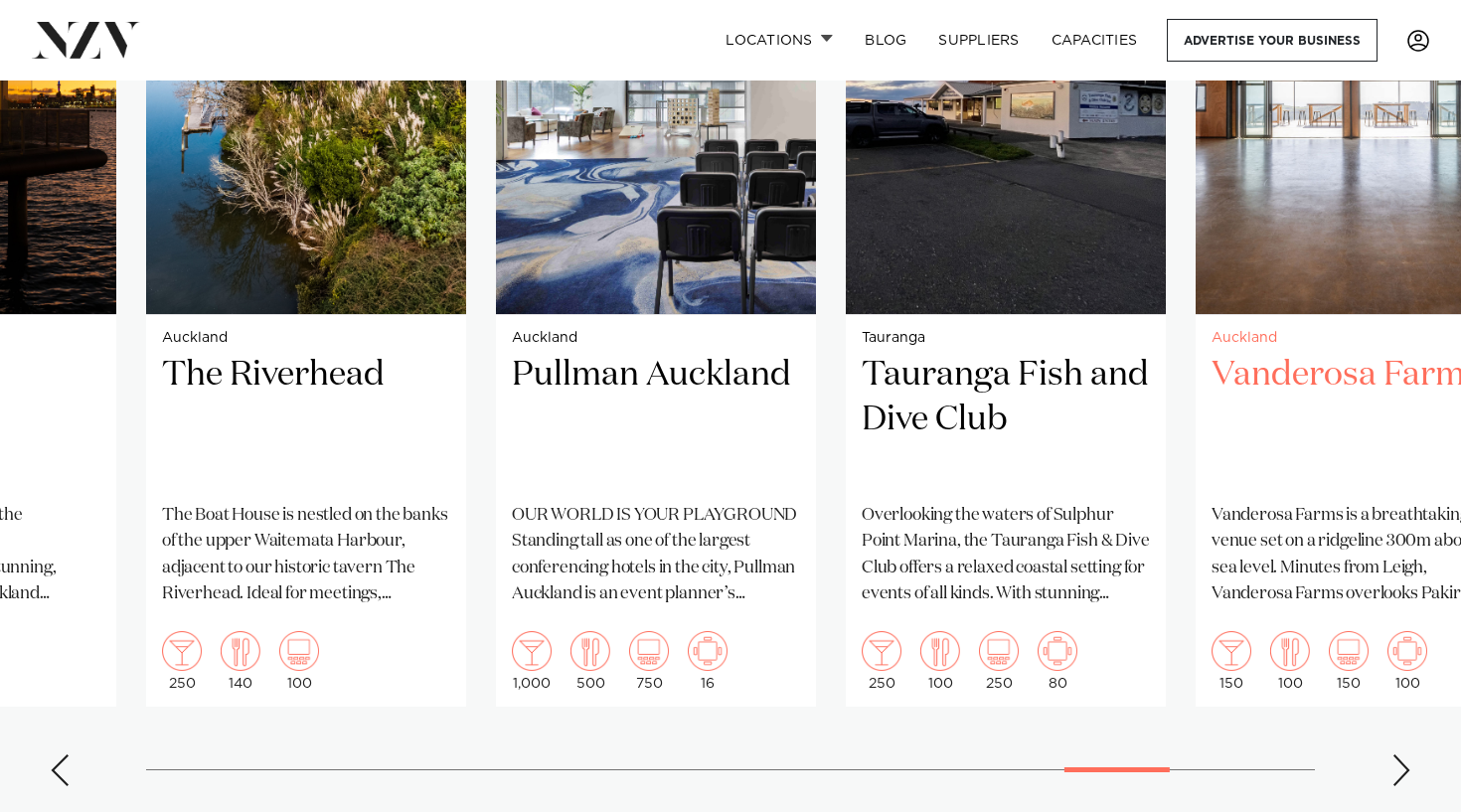 scroll, scrollTop: 1660, scrollLeft: 0, axis: vertical 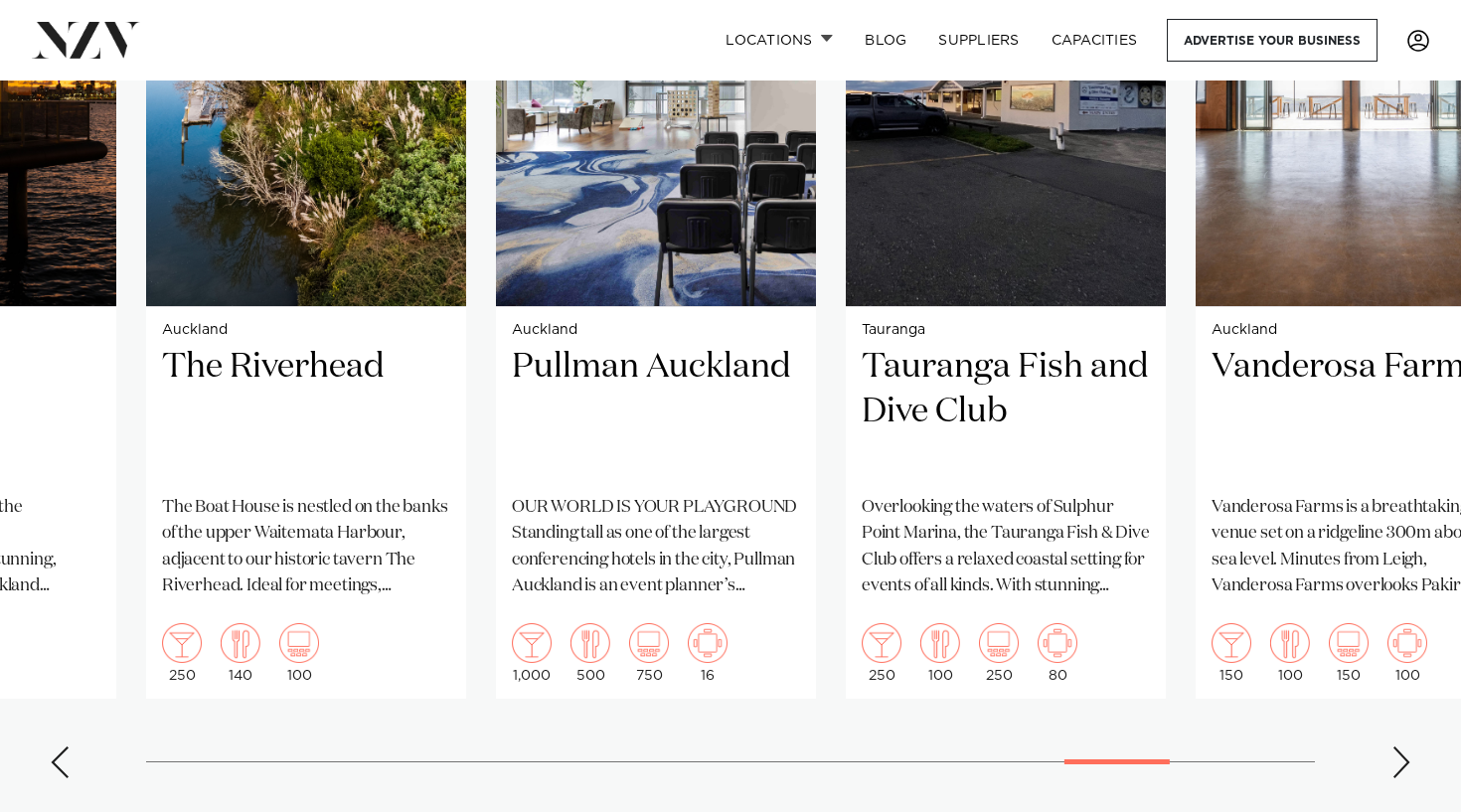 click at bounding box center [1401, 762] 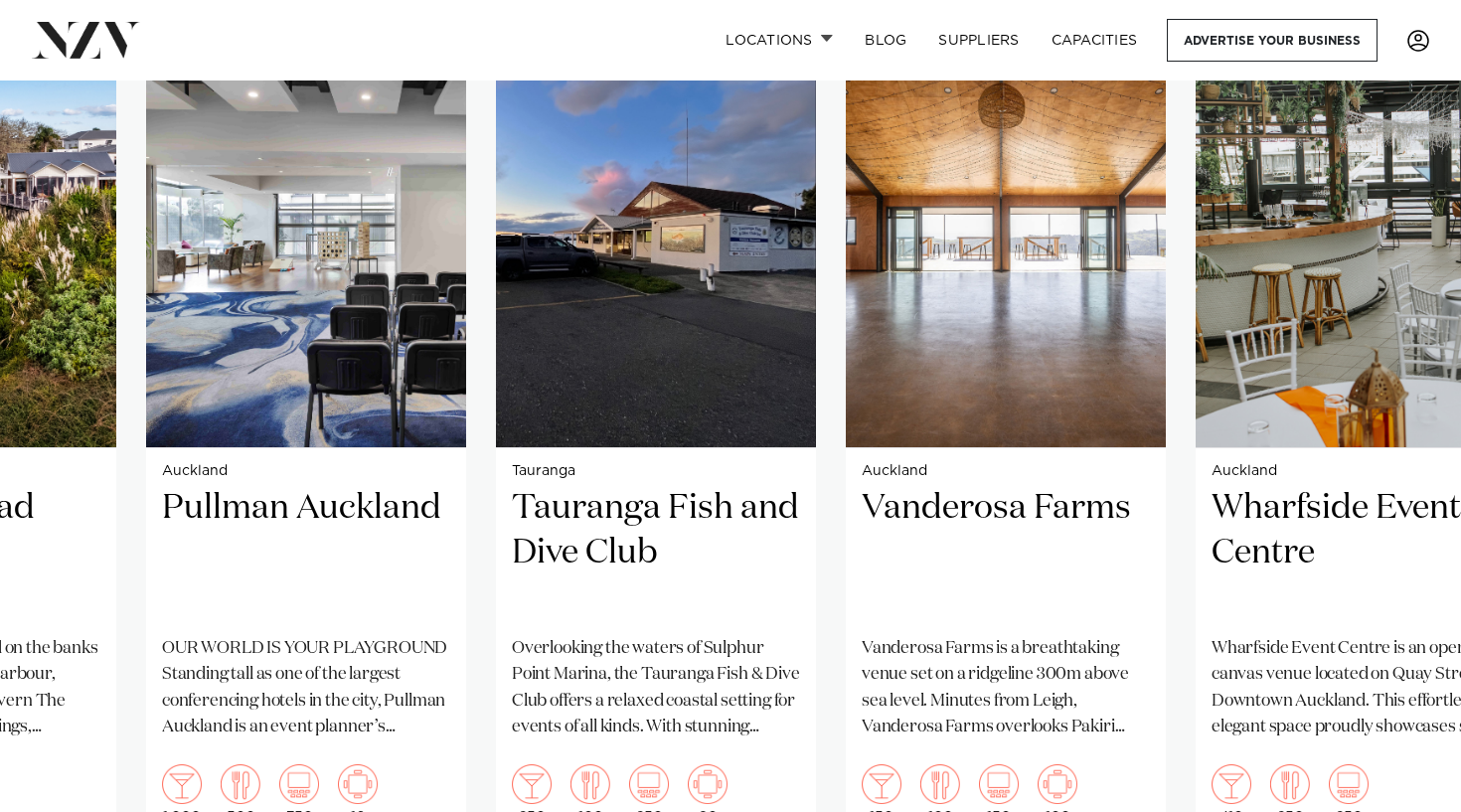 scroll, scrollTop: 1517, scrollLeft: 0, axis: vertical 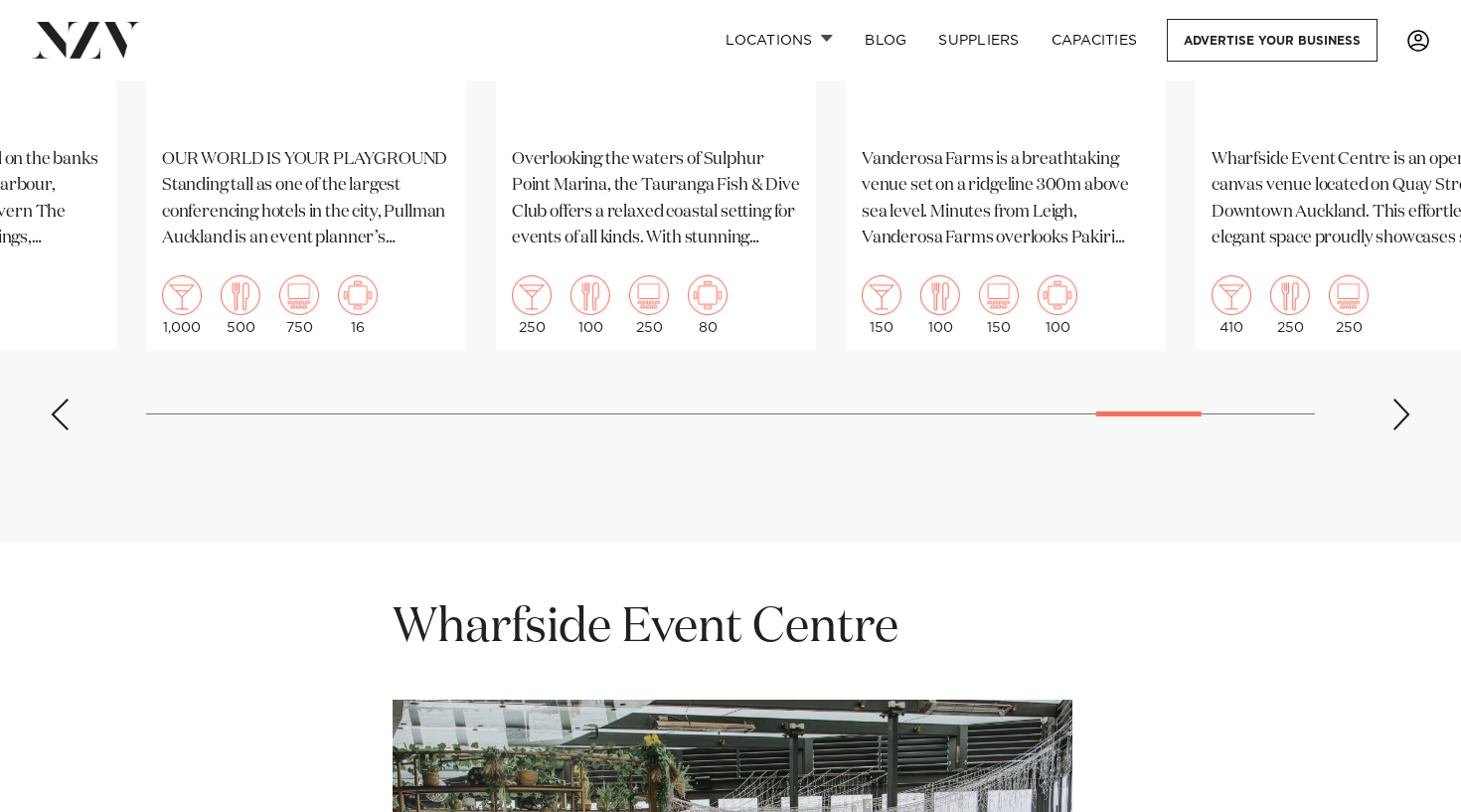 click at bounding box center [1401, 414] 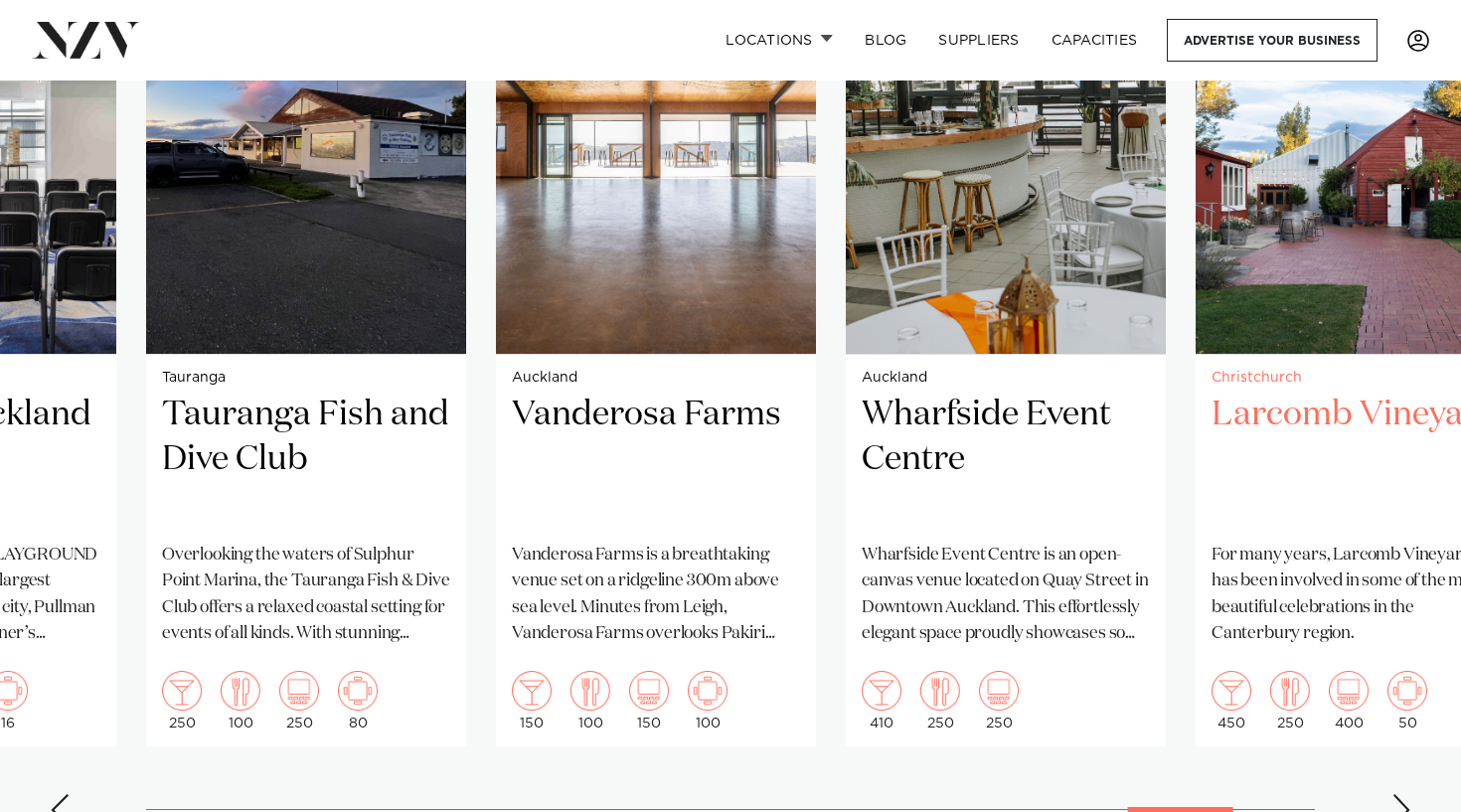 scroll, scrollTop: 1623, scrollLeft: 0, axis: vertical 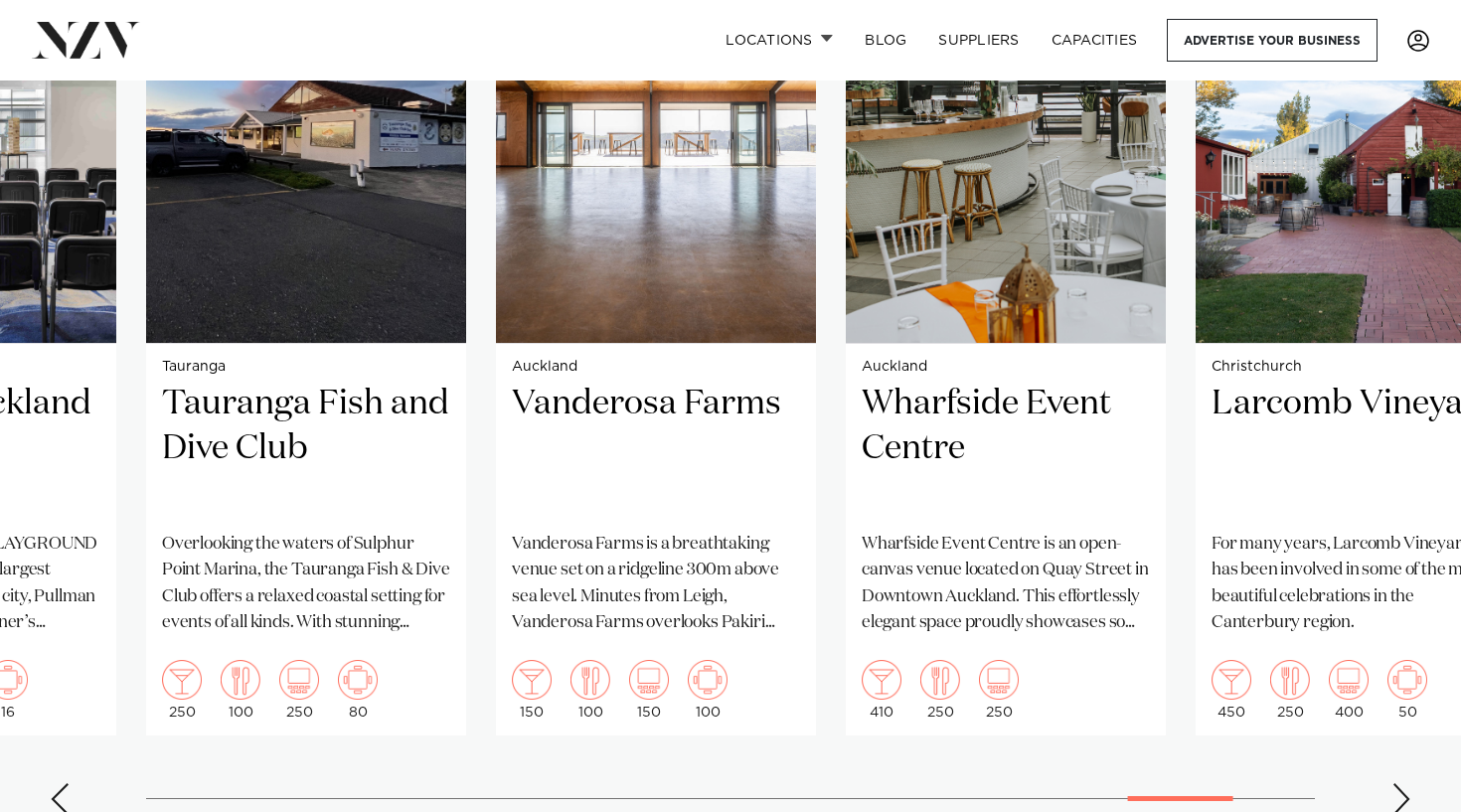 click at bounding box center [1401, 799] 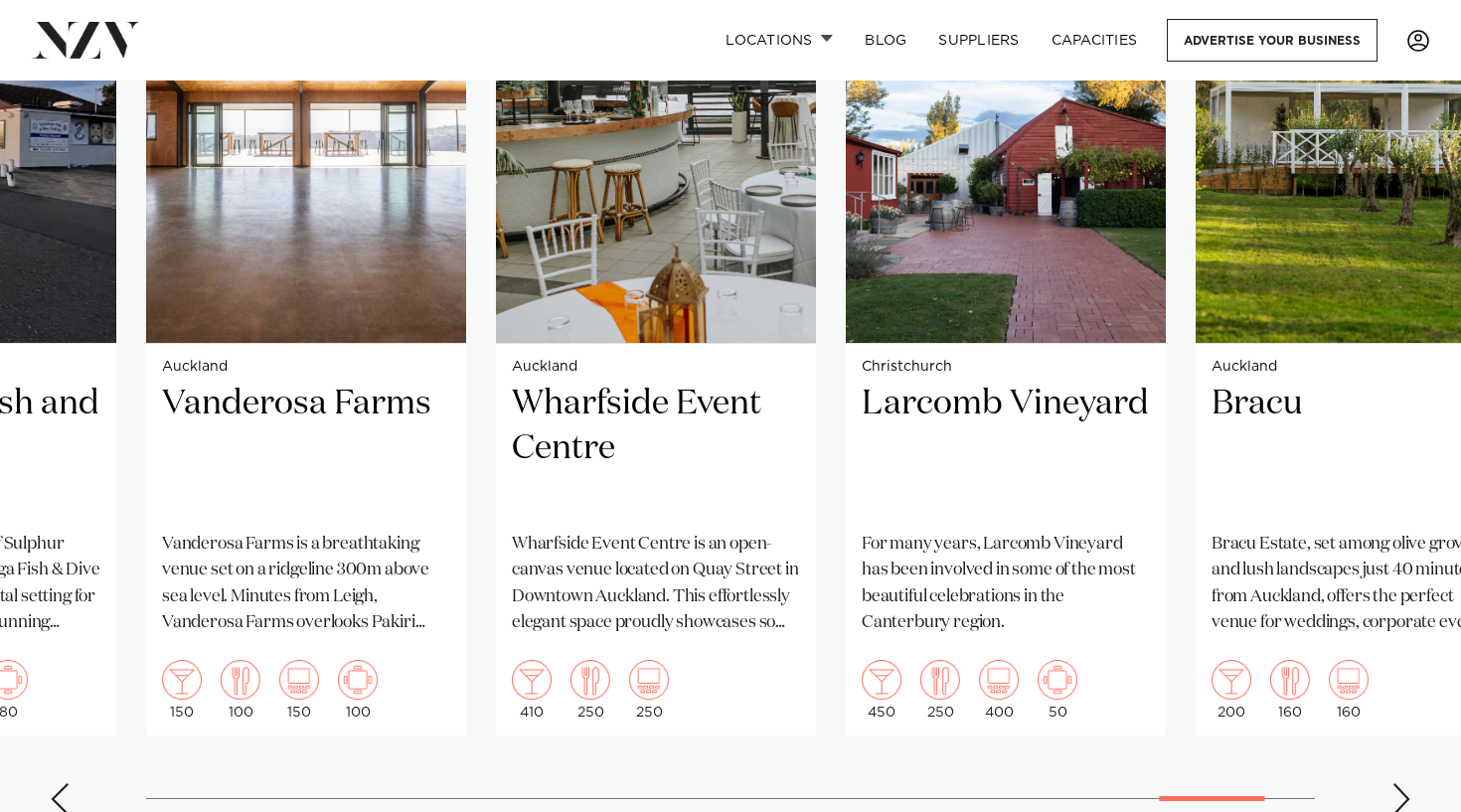 click at bounding box center (1401, 799) 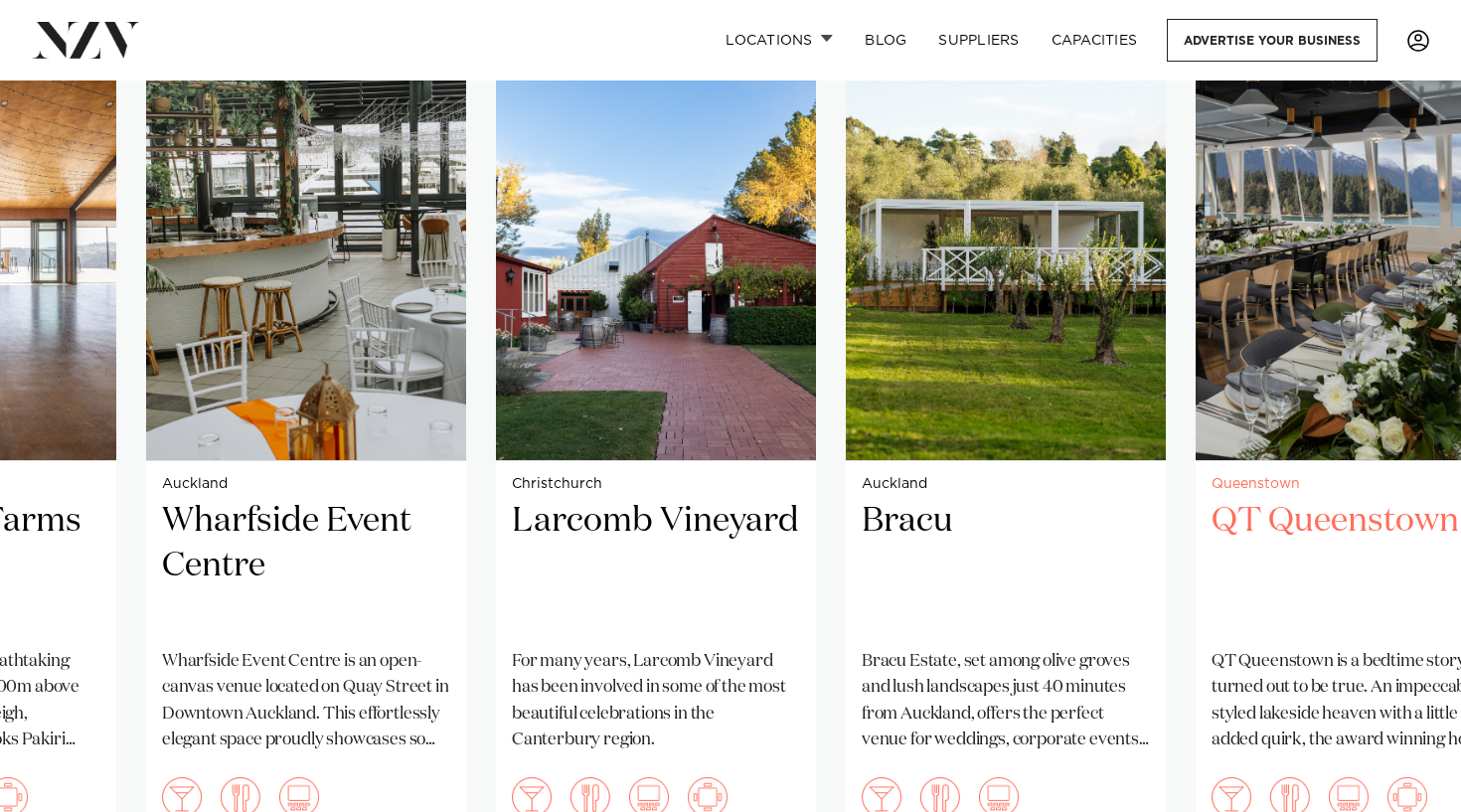 scroll, scrollTop: 1505, scrollLeft: 0, axis: vertical 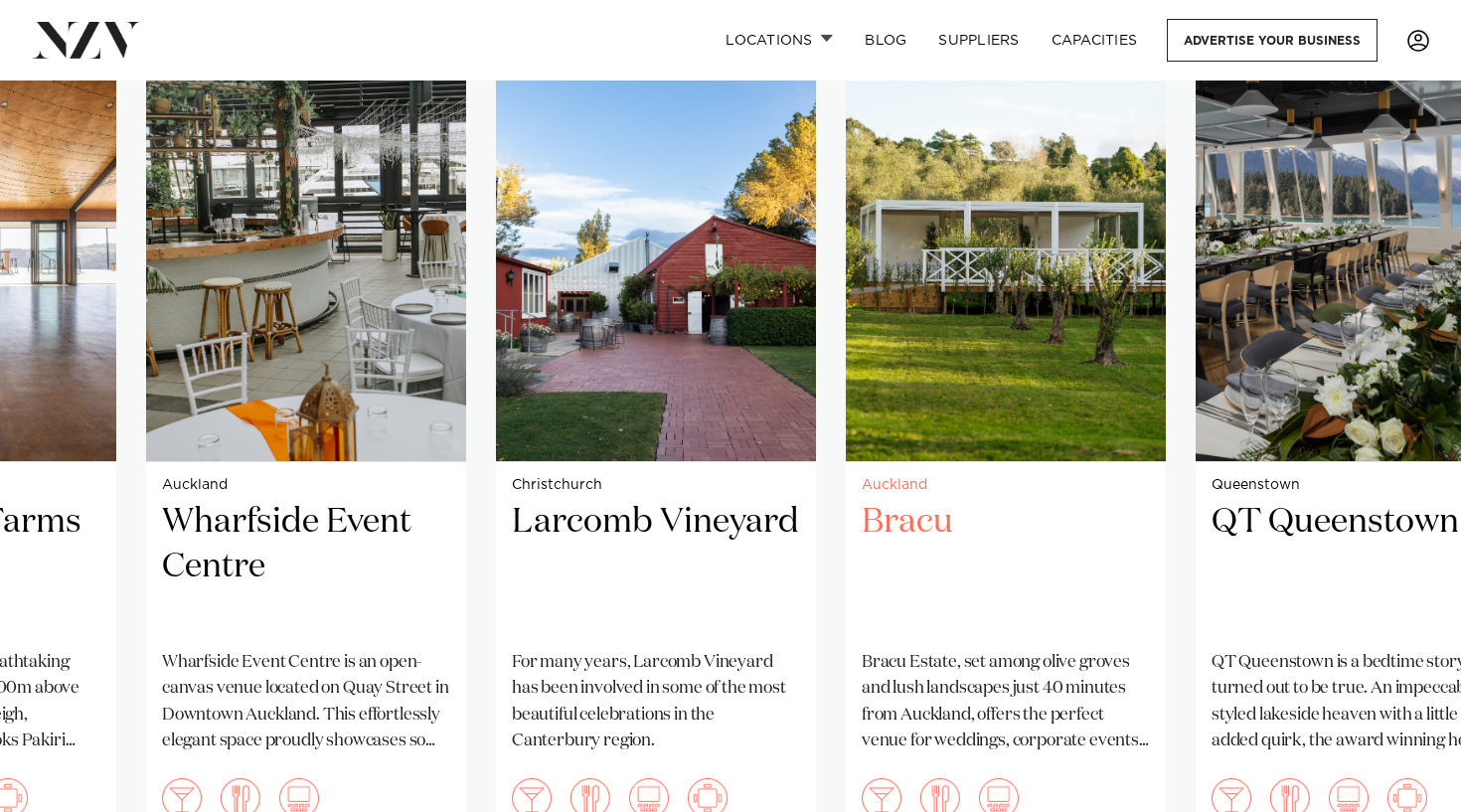 click at bounding box center (1006, 246) 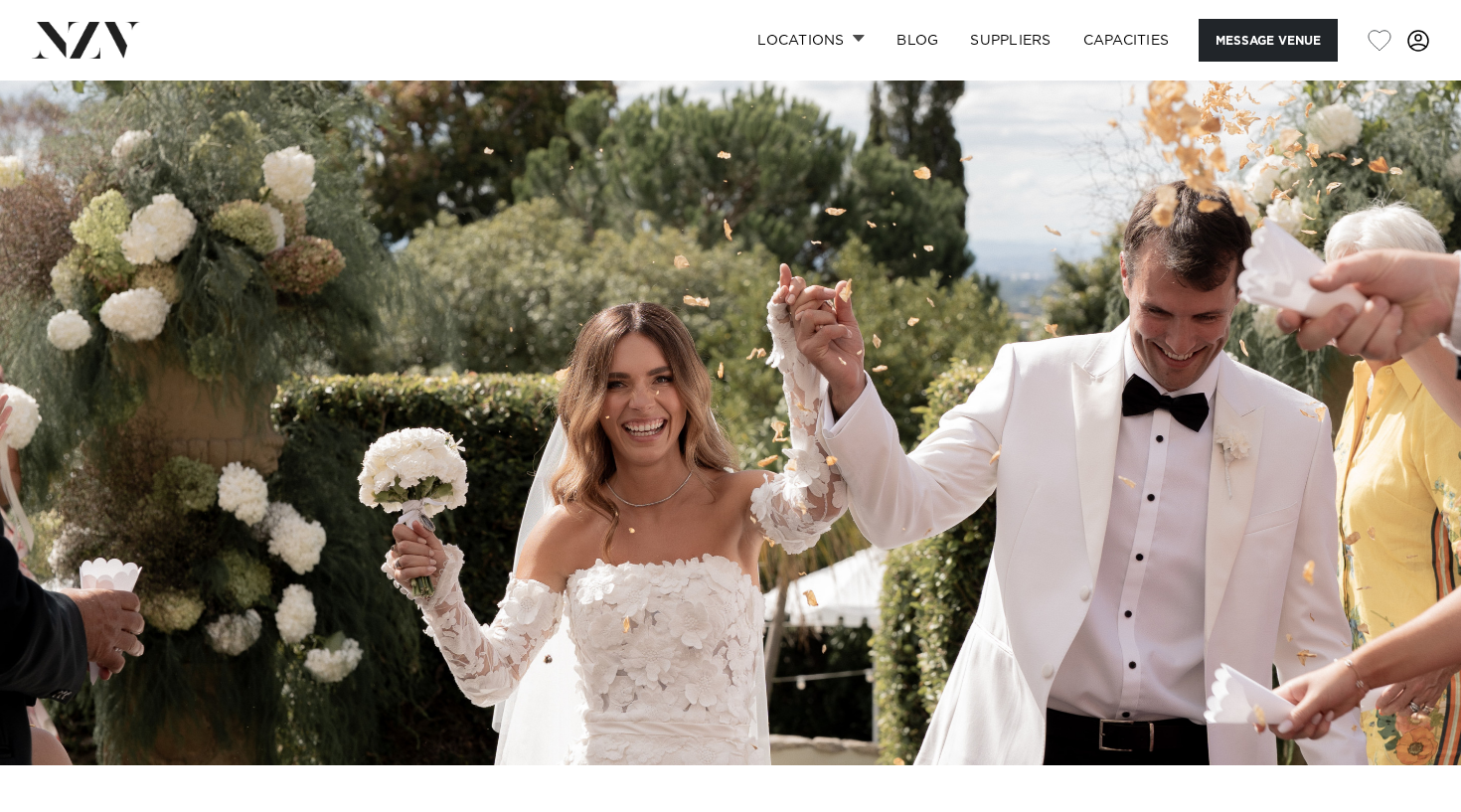 scroll, scrollTop: 0, scrollLeft: 0, axis: both 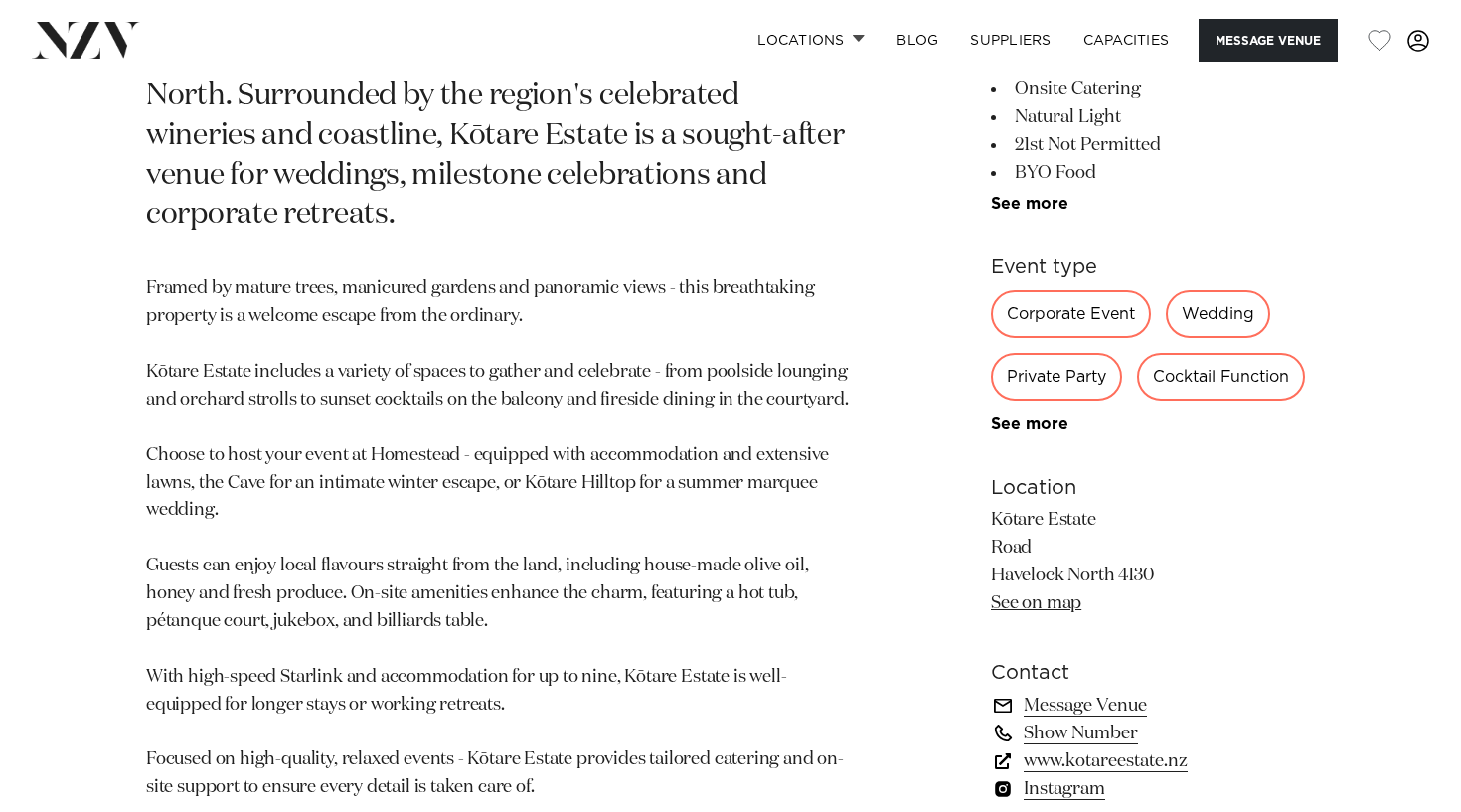 click on "www.kotareestate.nz" at bounding box center (1153, 760) 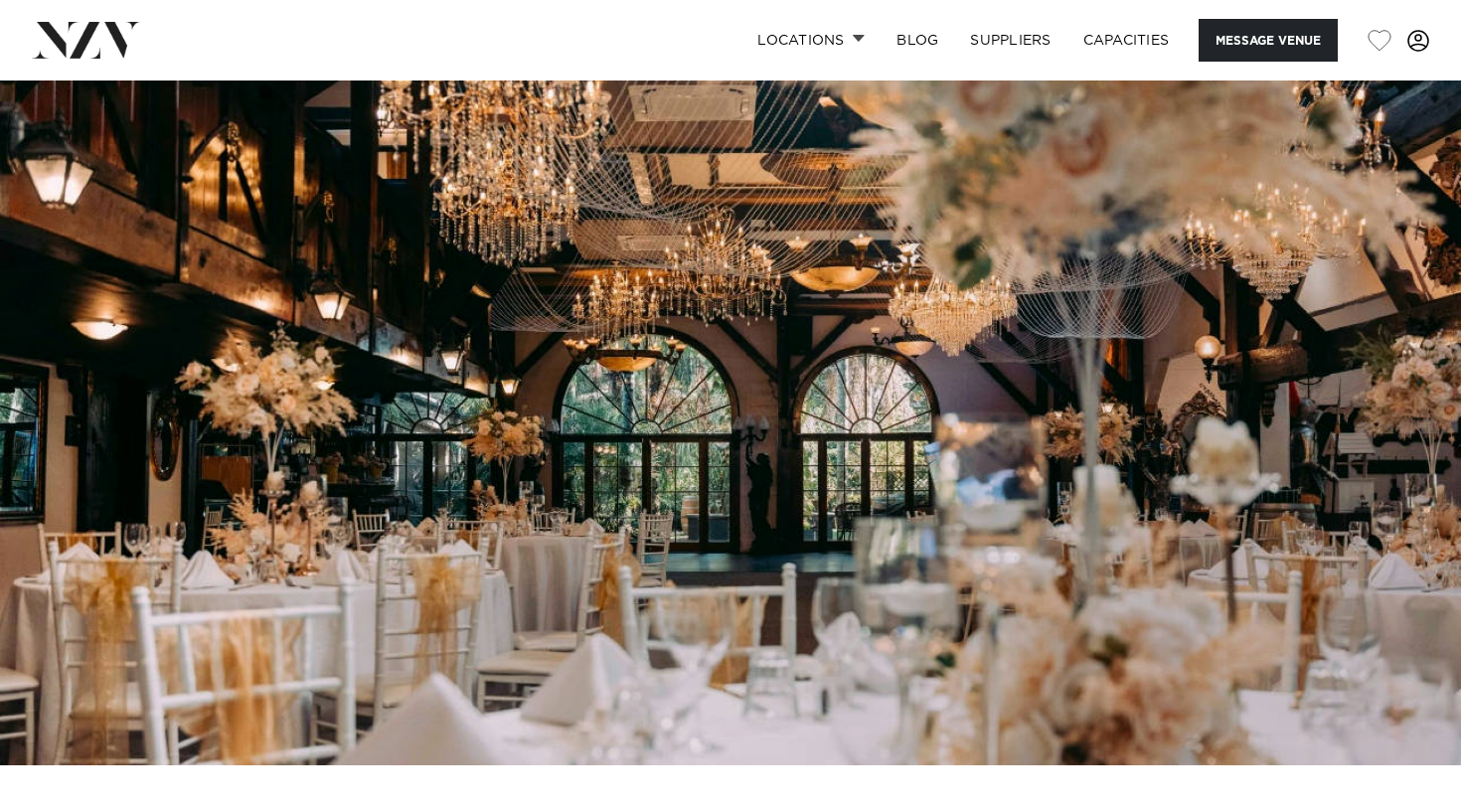 scroll, scrollTop: 0, scrollLeft: 0, axis: both 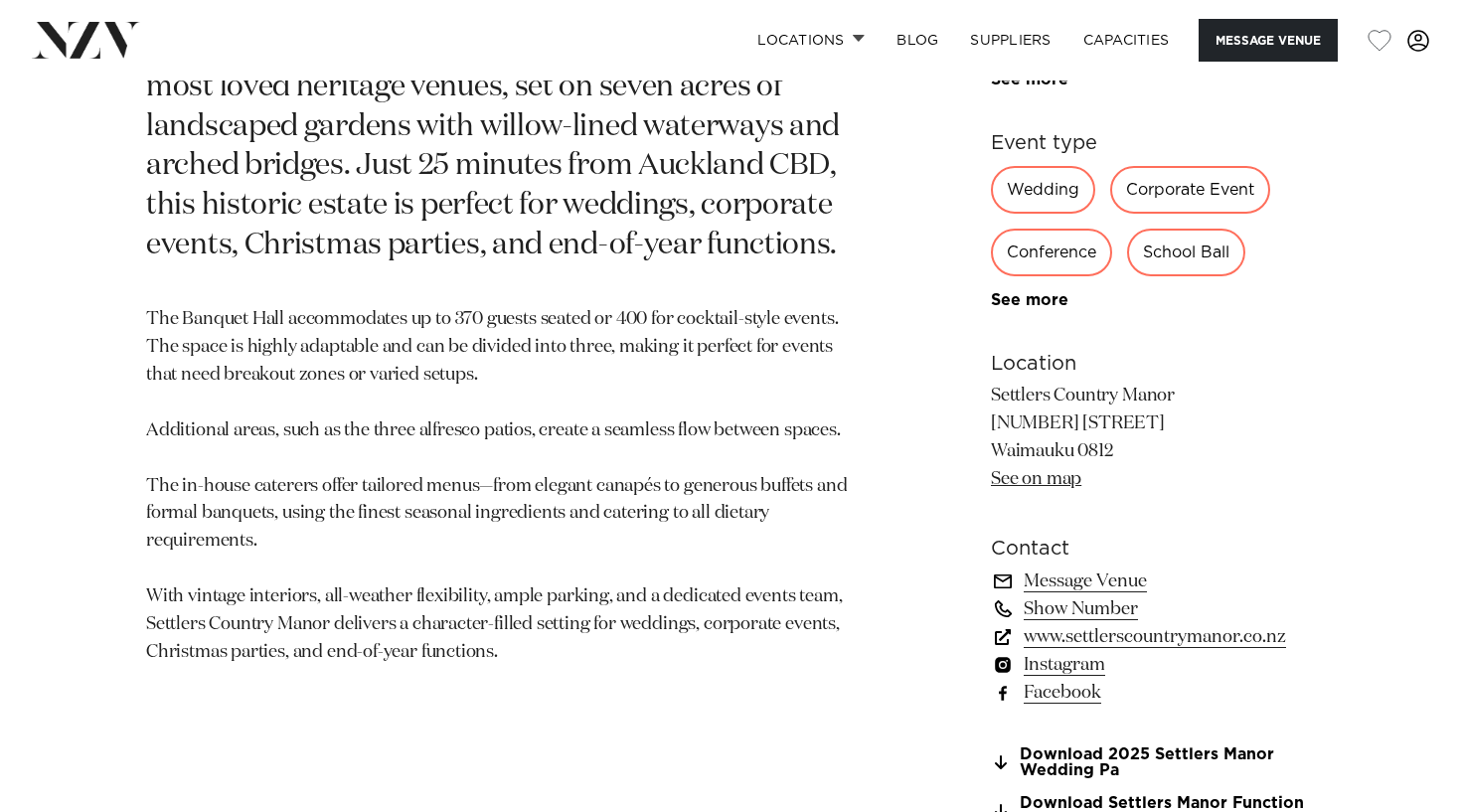 click on "www.settlerscountrymanor.co.nz" at bounding box center (1153, 637) 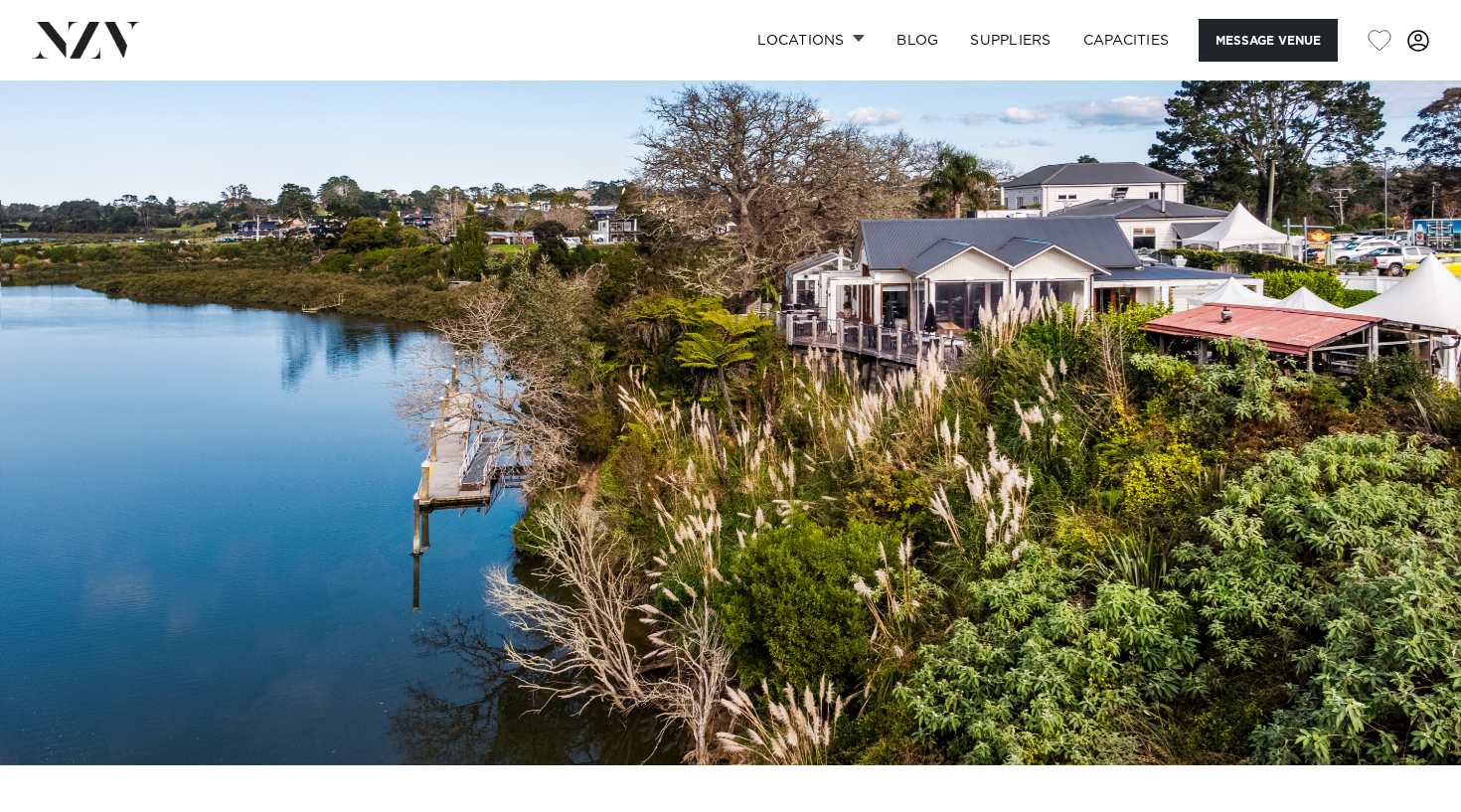 scroll, scrollTop: 0, scrollLeft: 0, axis: both 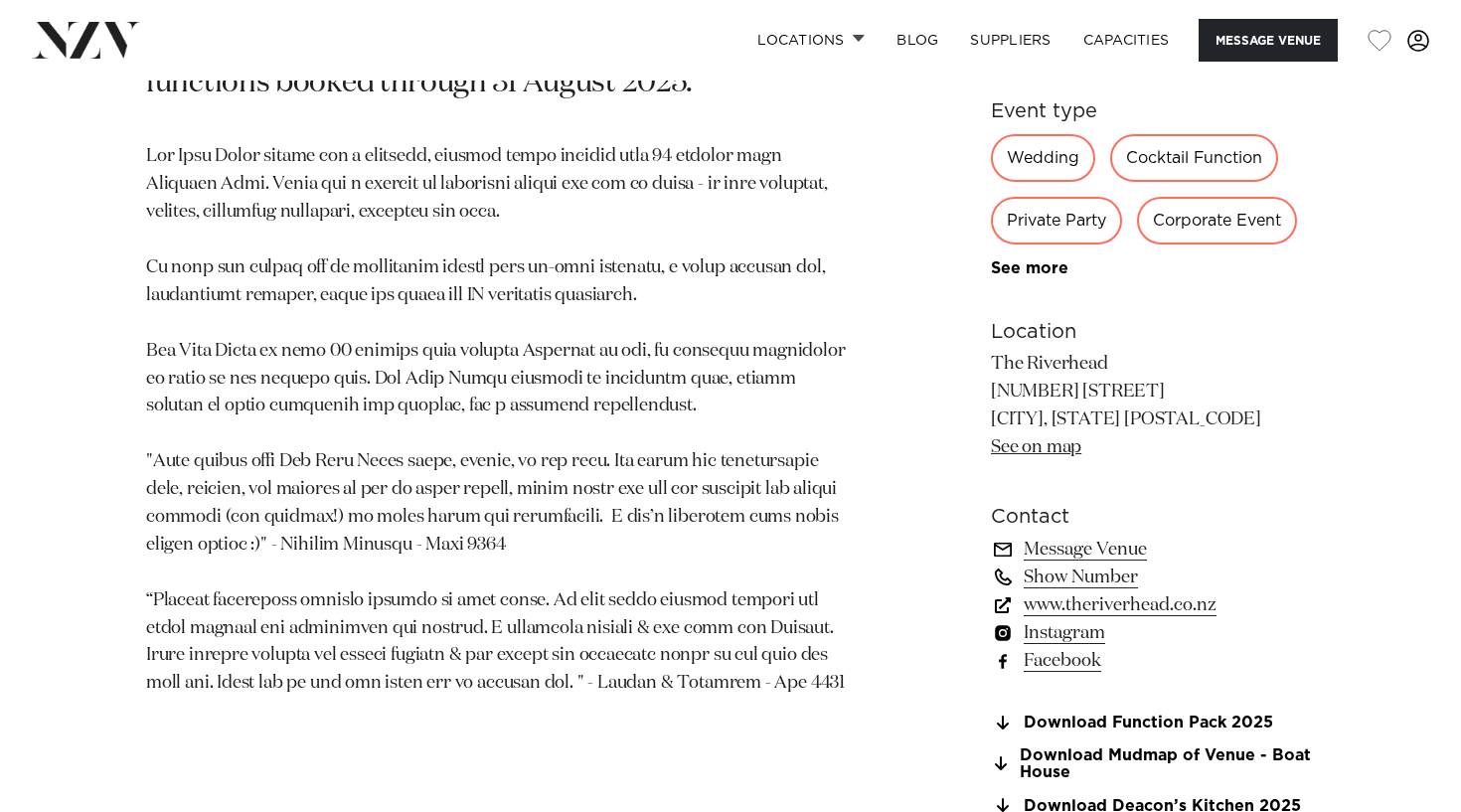 click on "www.theriverhead.co.nz" at bounding box center [1153, 605] 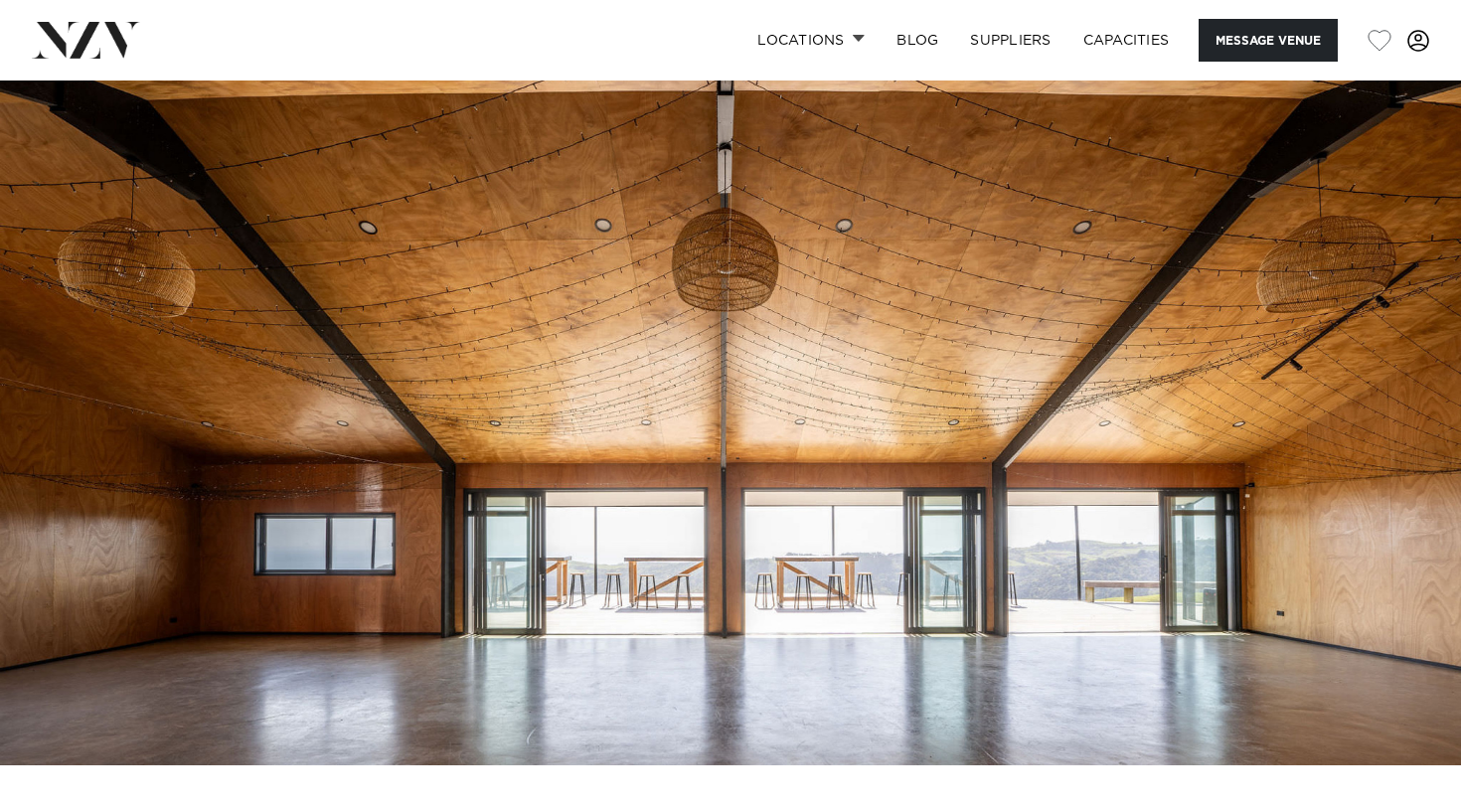 scroll, scrollTop: 0, scrollLeft: 0, axis: both 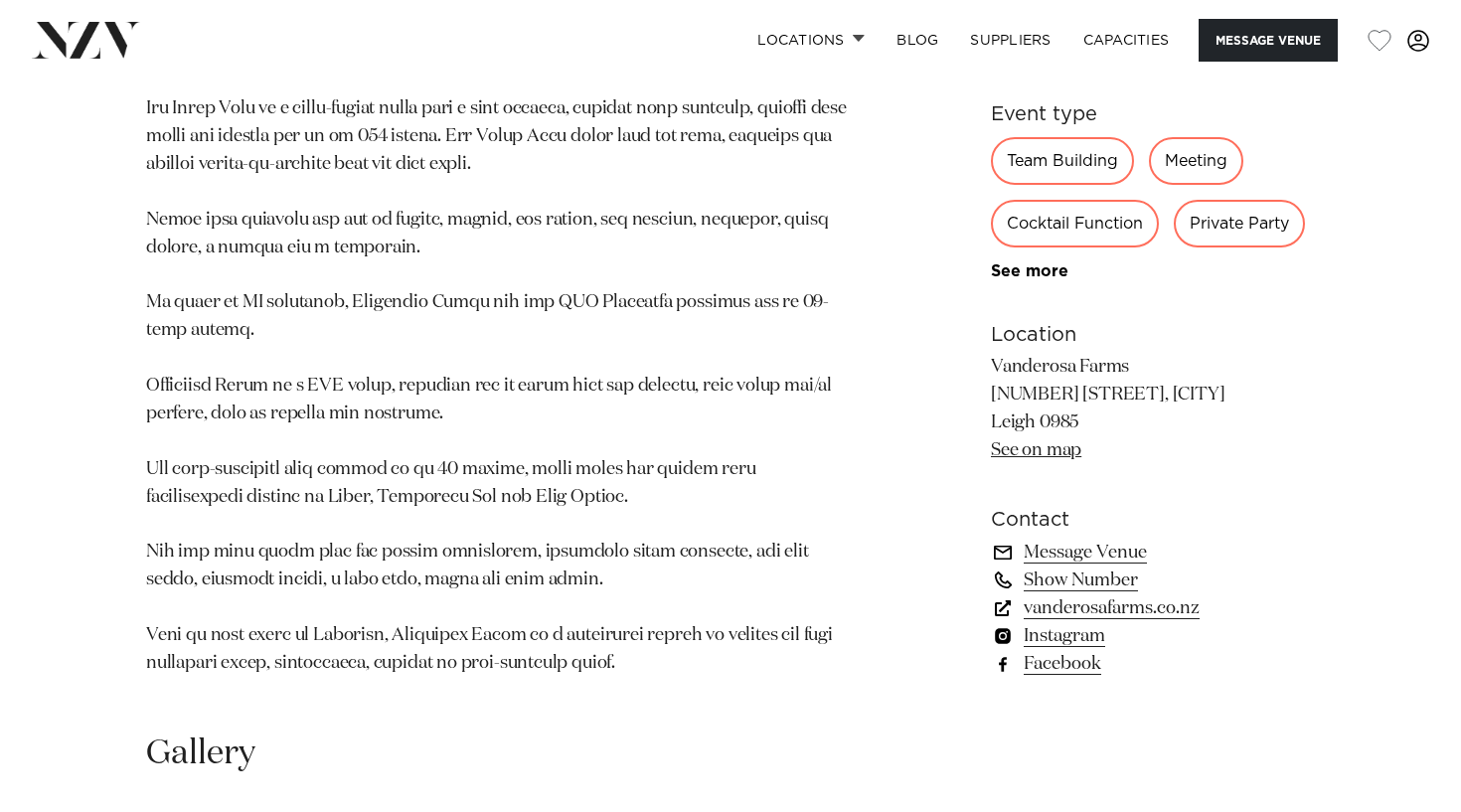 click on "vanderosafarms.co.nz" at bounding box center (1153, 608) 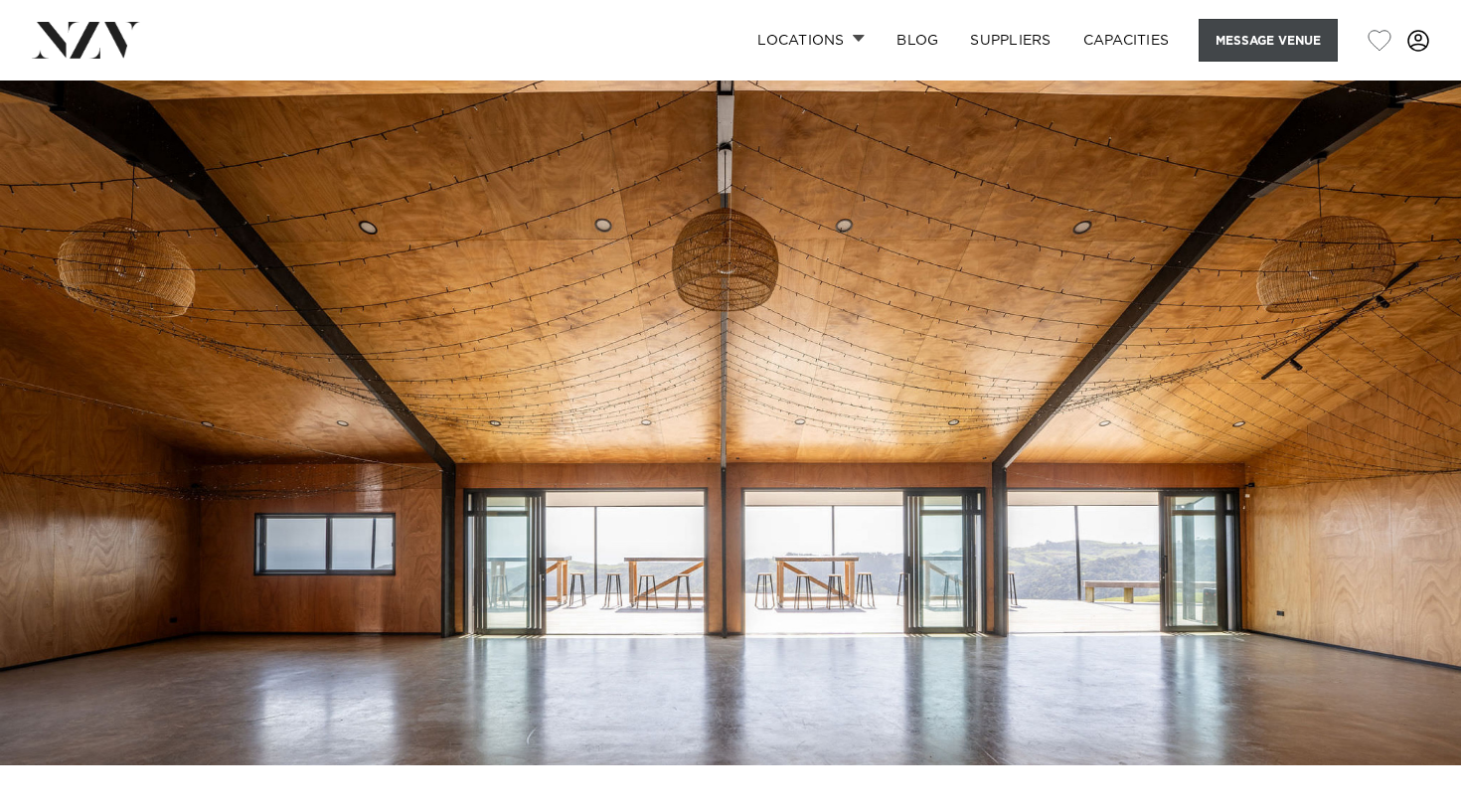 scroll, scrollTop: 0, scrollLeft: 0, axis: both 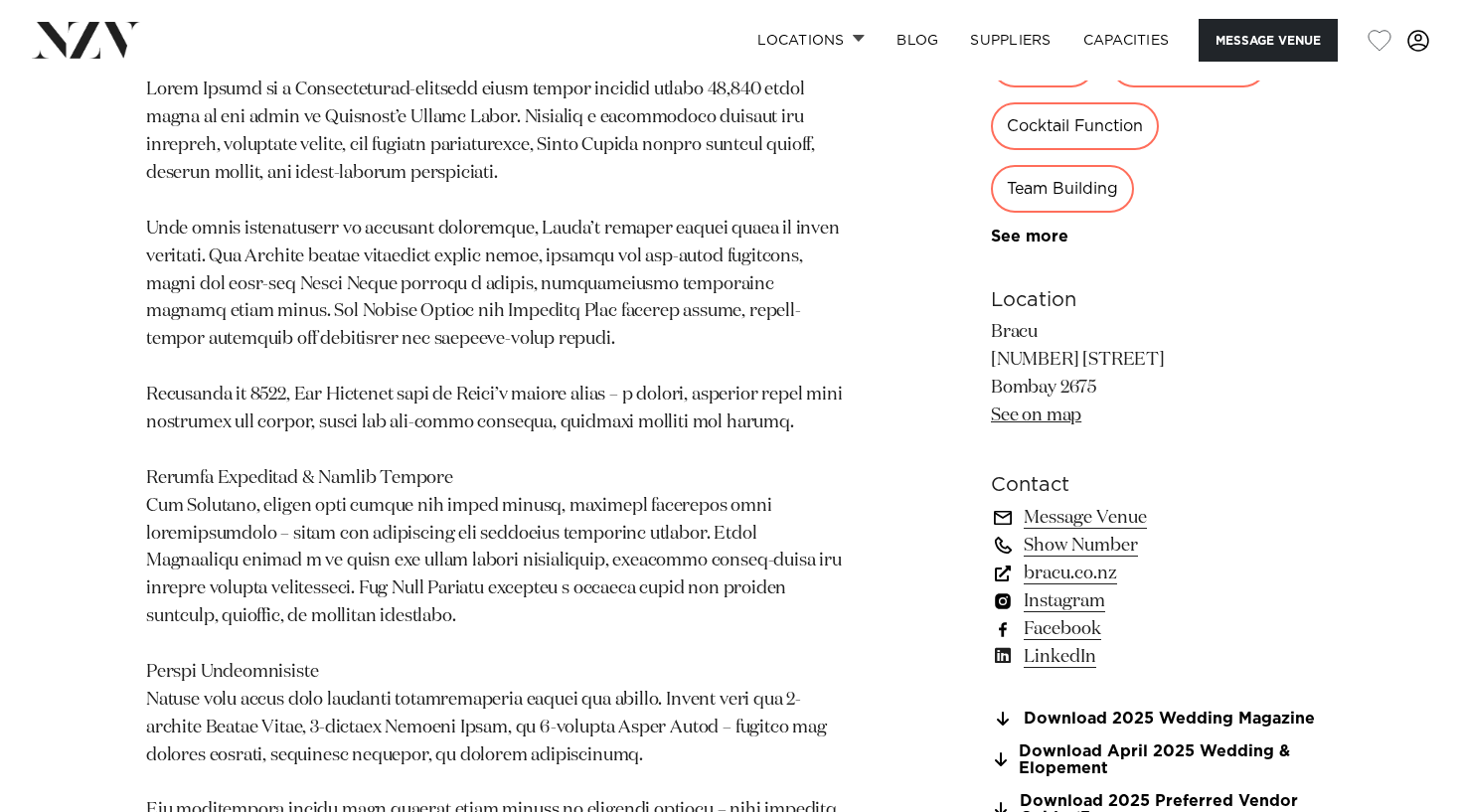 click on "bracu.co.nz" at bounding box center [1153, 573] 